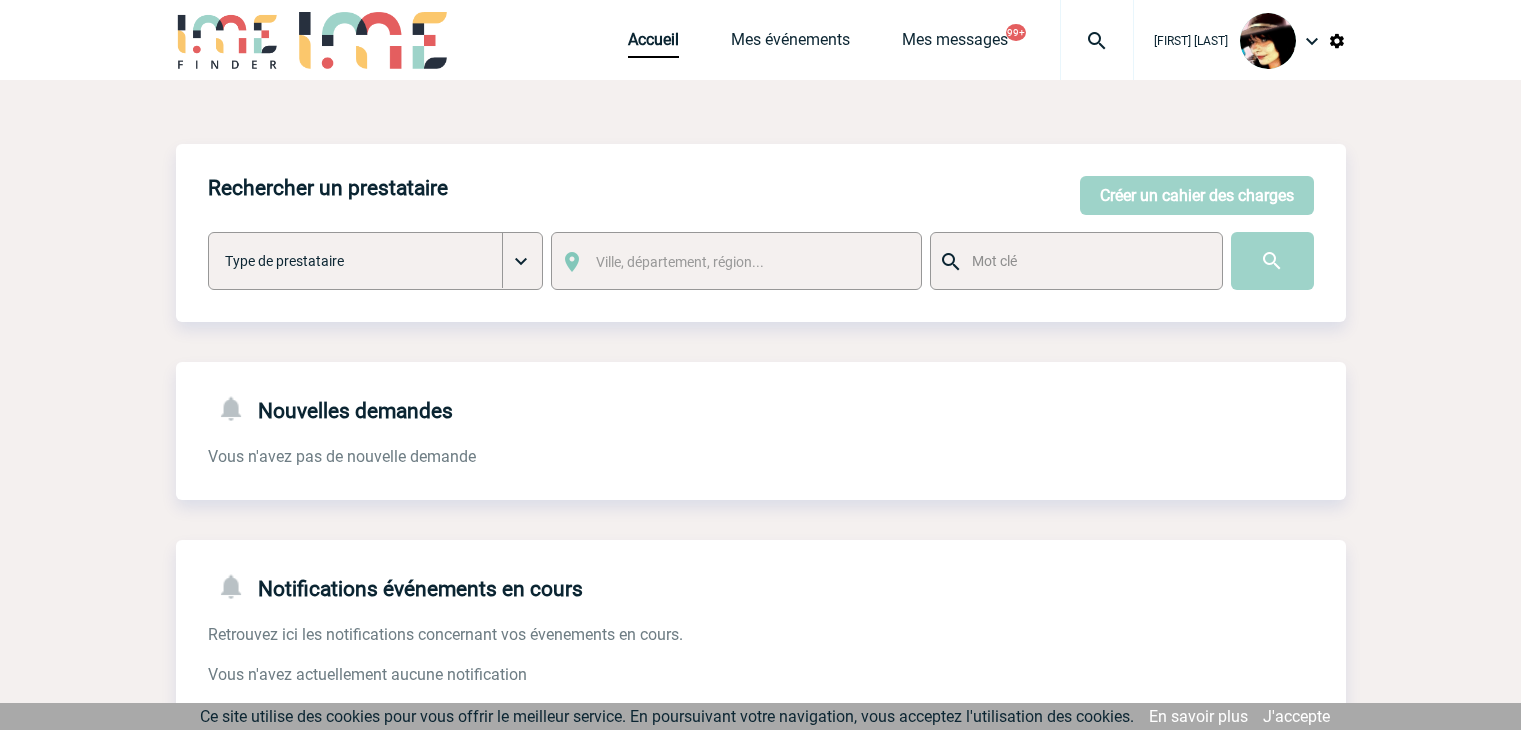 scroll, scrollTop: 0, scrollLeft: 0, axis: both 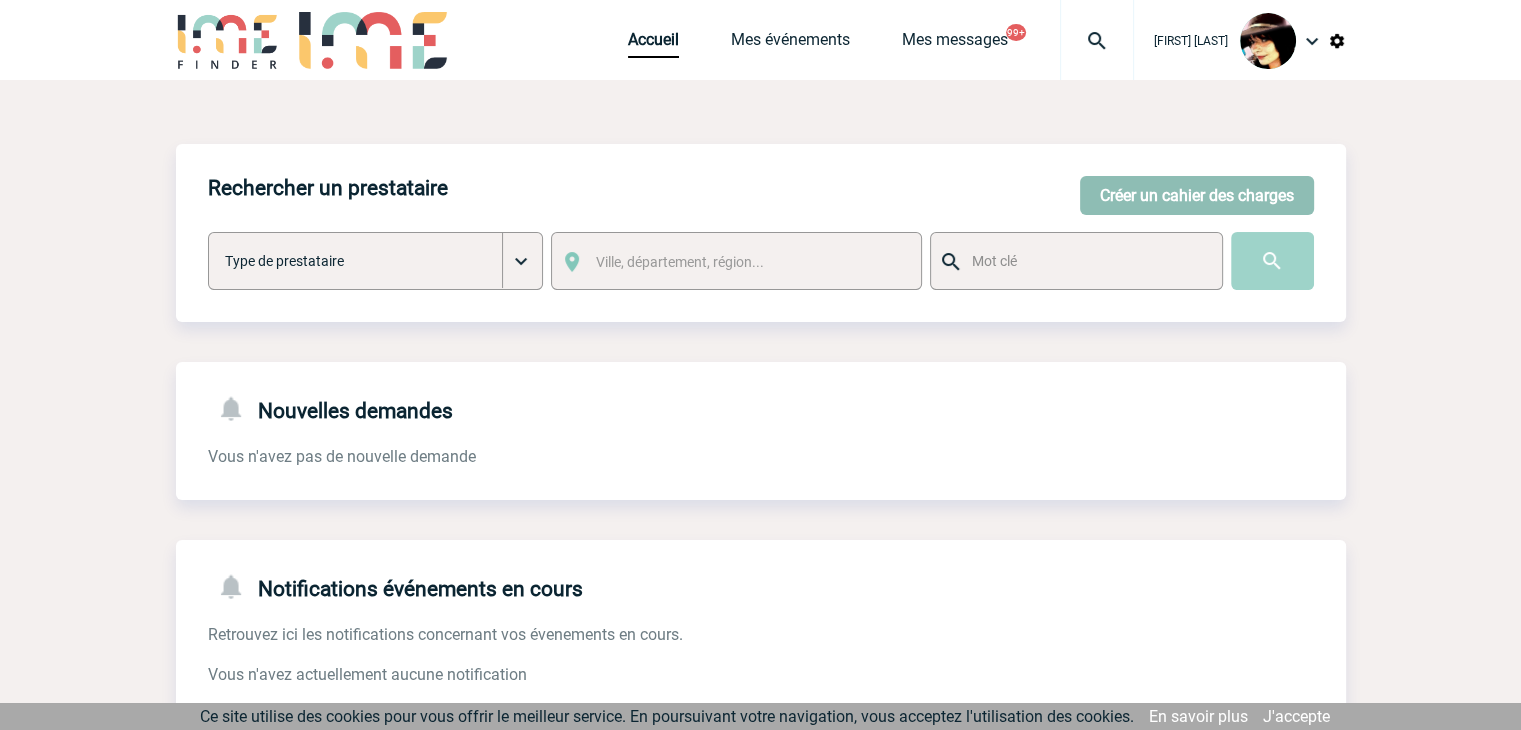 click on "Créer un cahier des charges" at bounding box center [1197, 195] 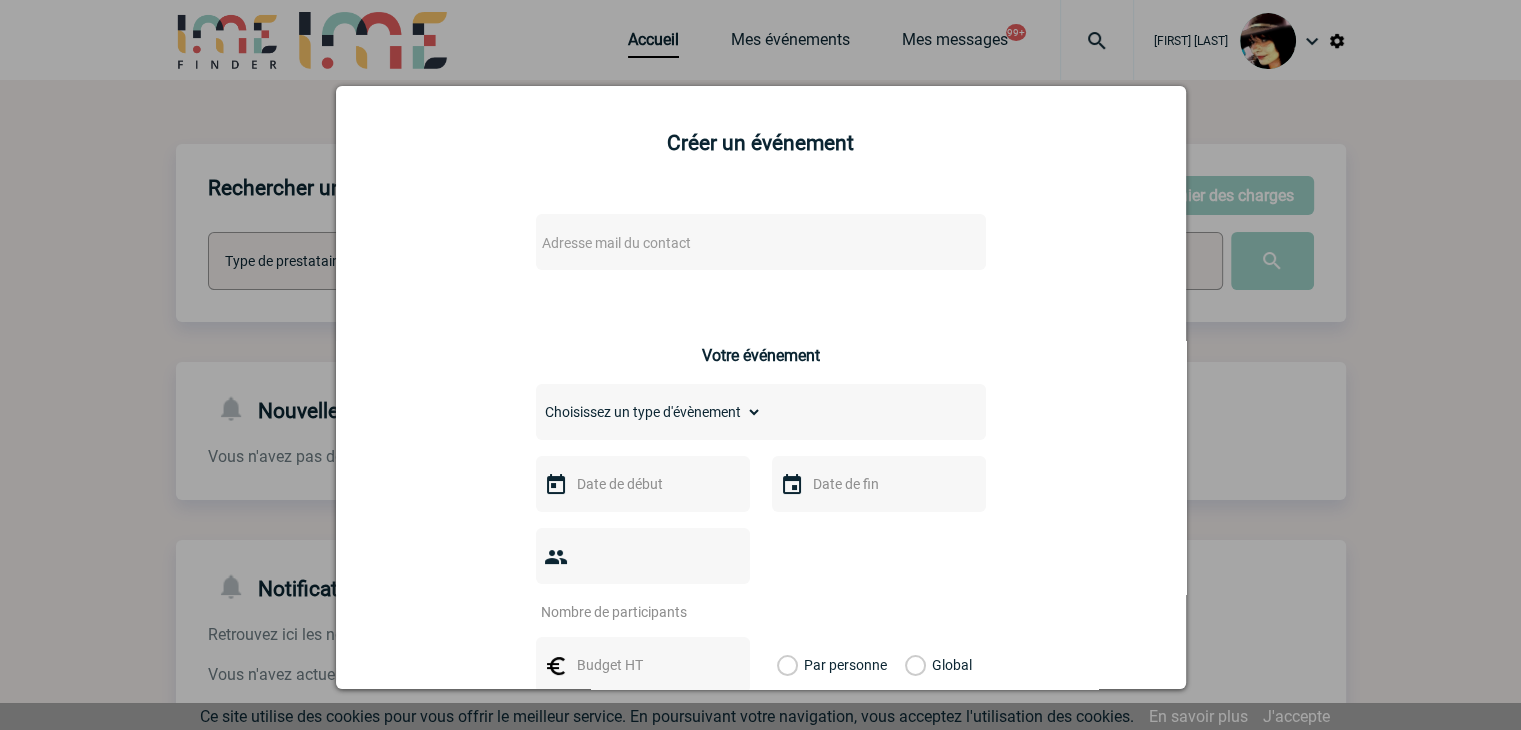 click on "Adresse mail du contact" at bounding box center [616, 243] 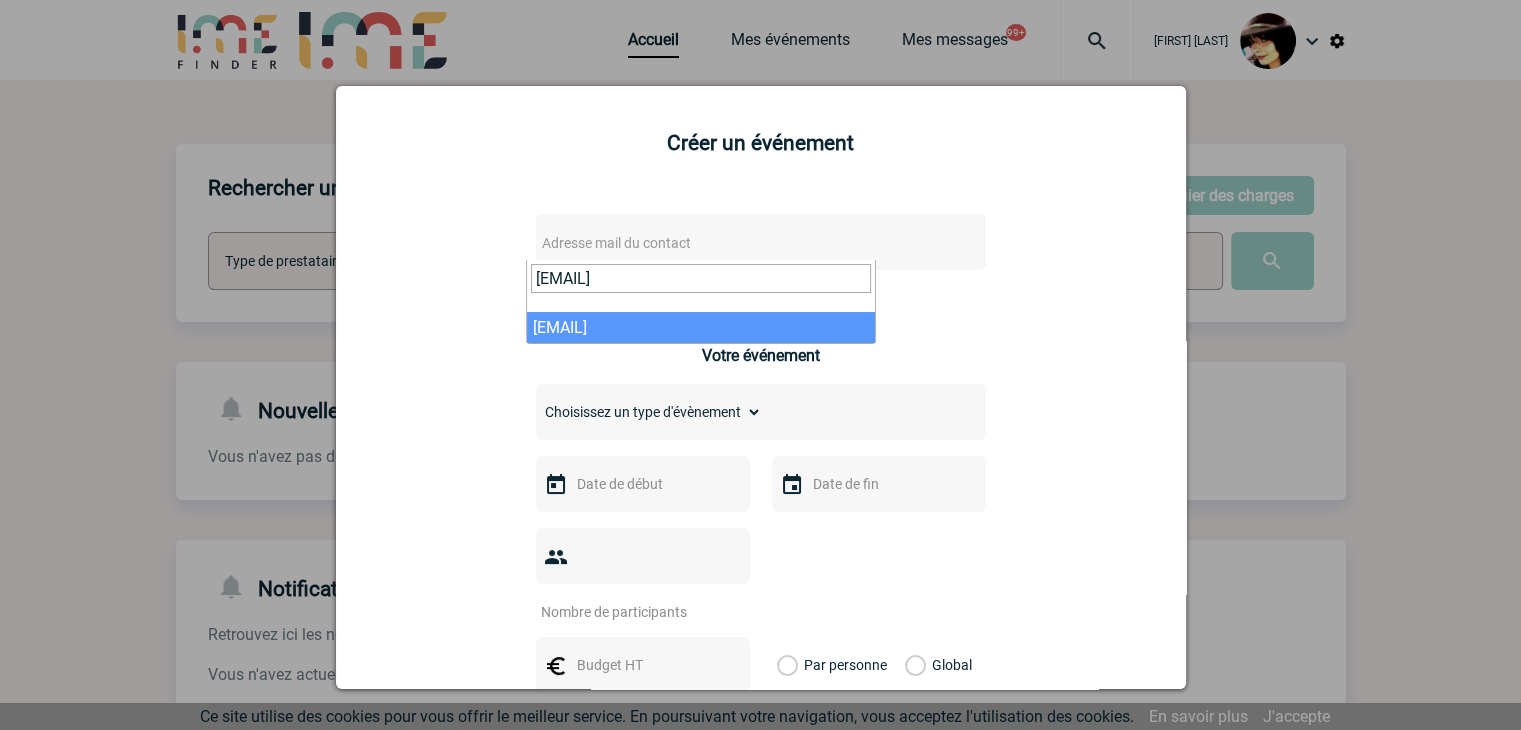 type on "catherine.ranson@abeille-assurances.fr" 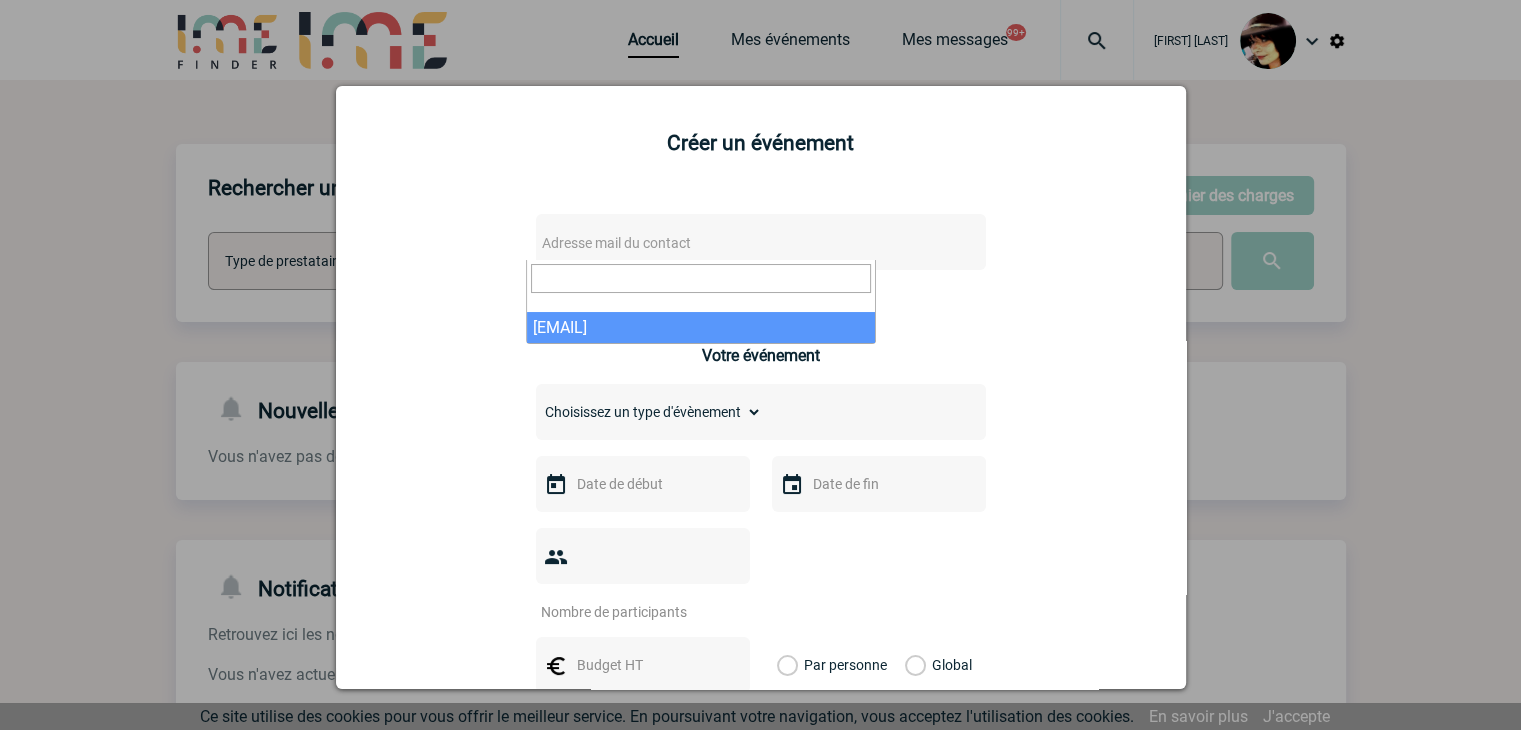 select on "115671" 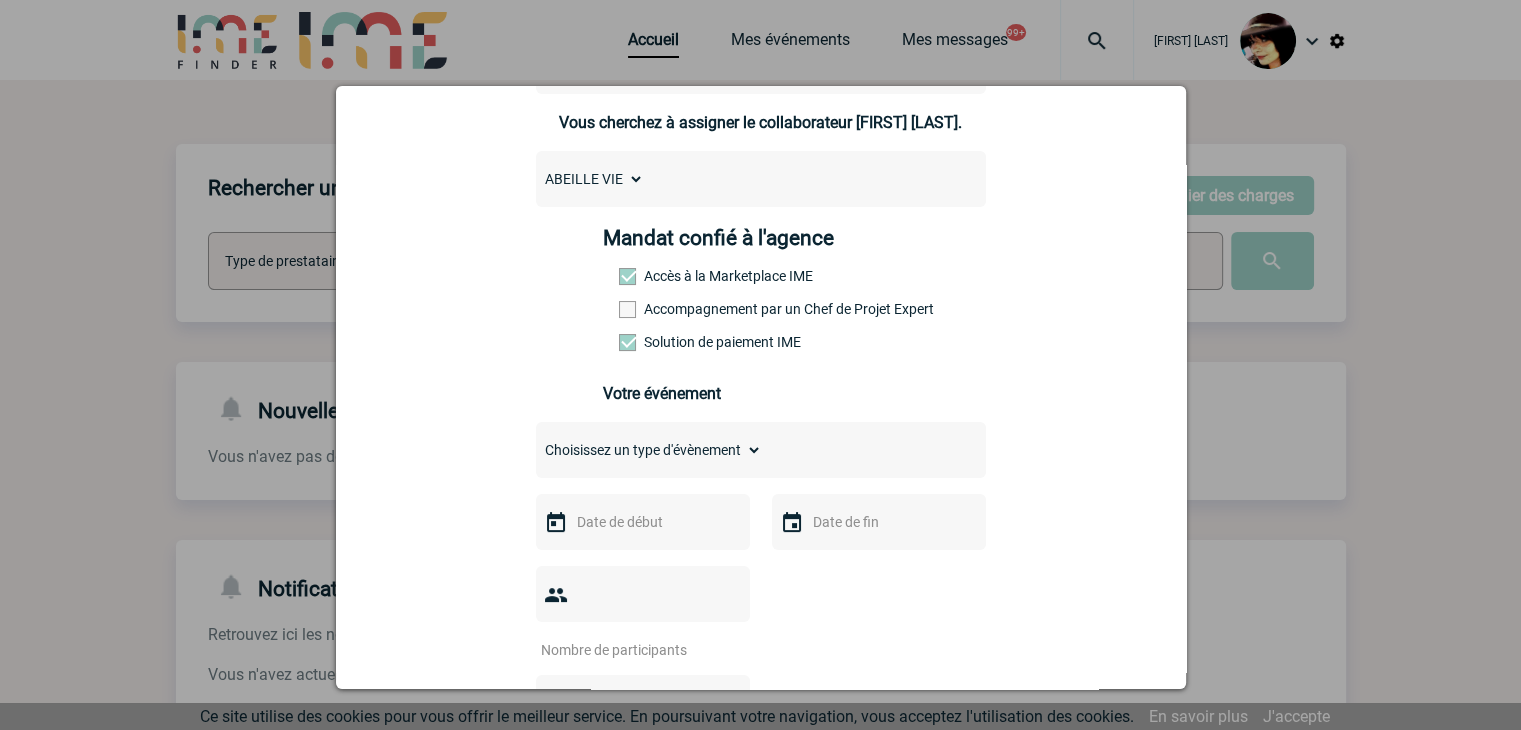 scroll, scrollTop: 200, scrollLeft: 0, axis: vertical 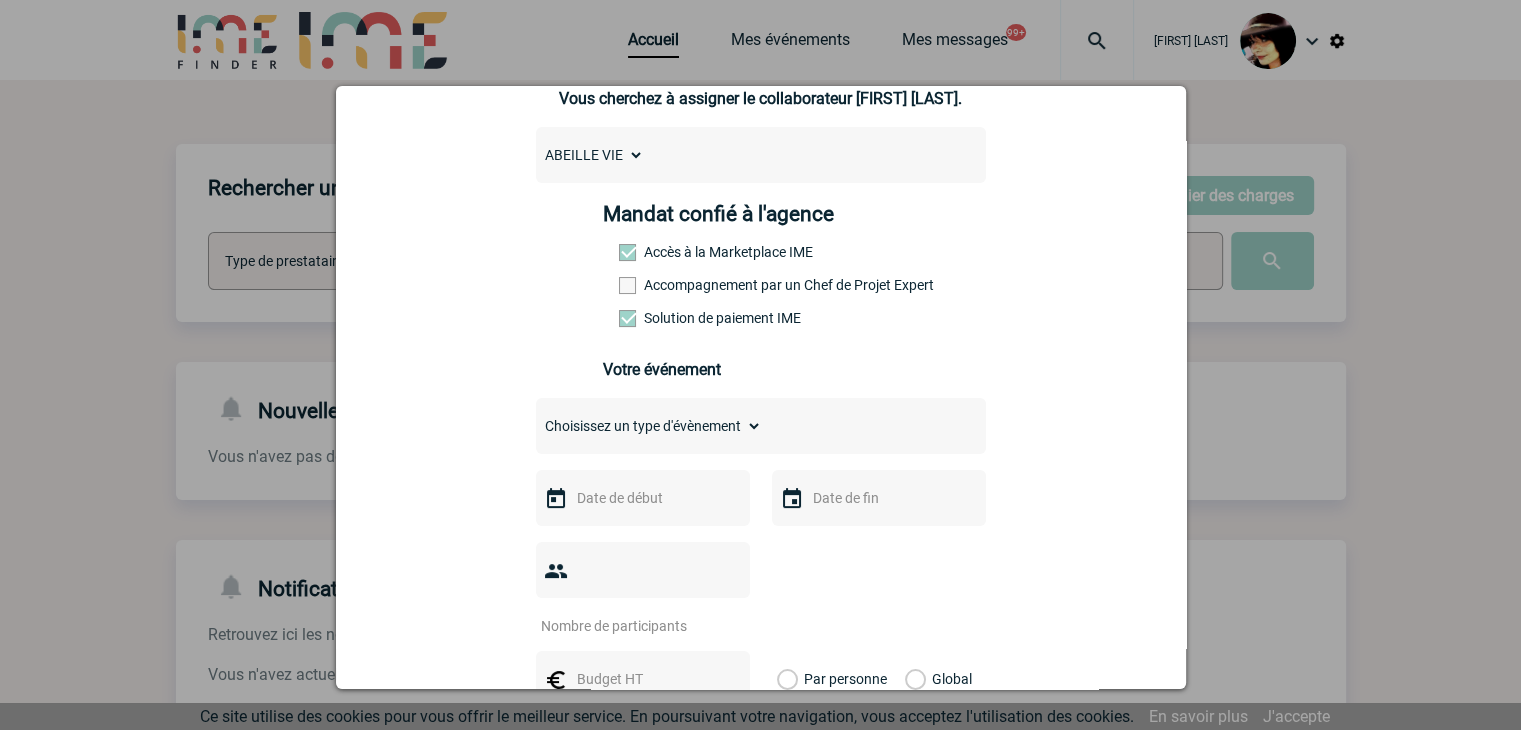 click at bounding box center [627, 285] 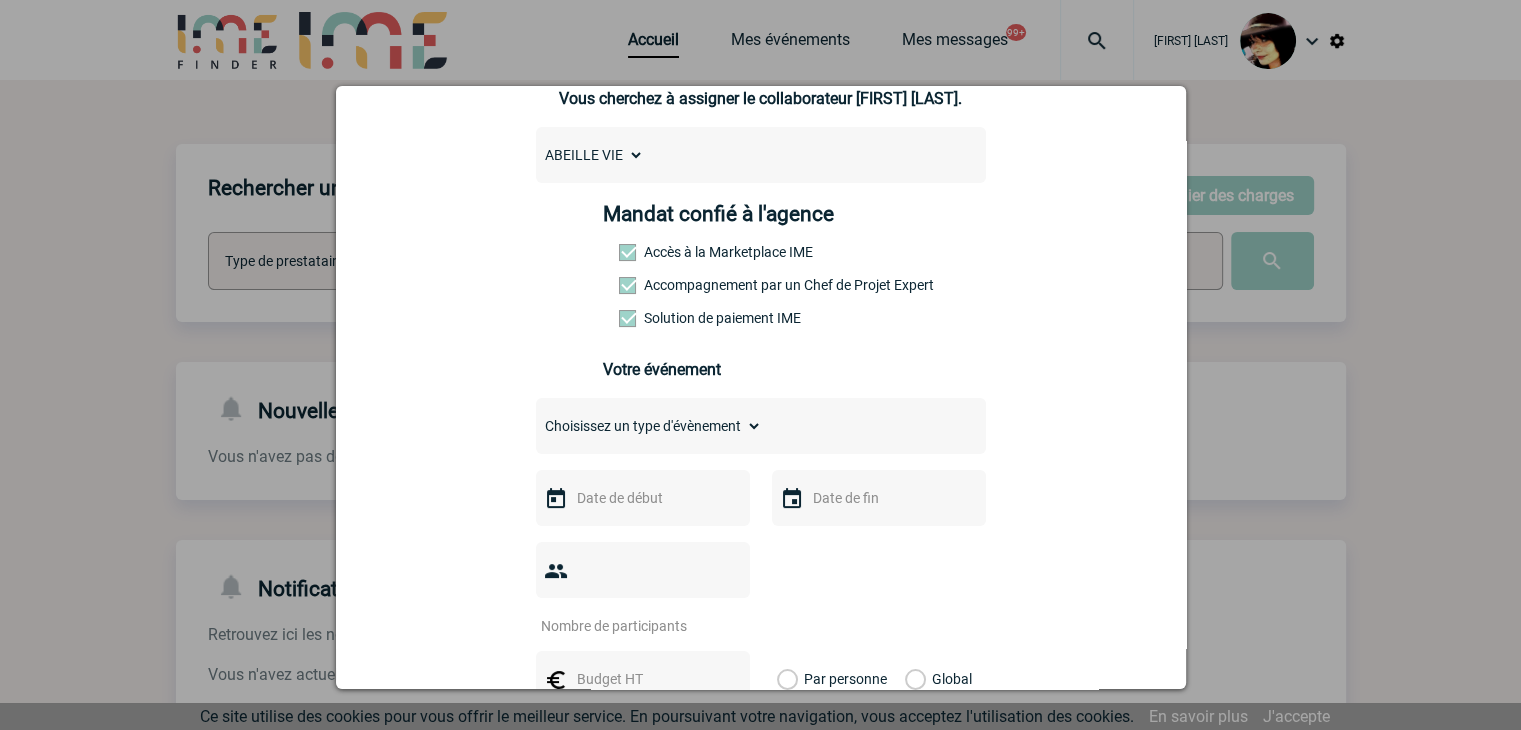 click on "Choisissez un type d'évènement
Séminaire avec nuitée Séminaire sans nuitée Repas de groupe Team Building & animation Prestation traiteur Divers" at bounding box center (649, 426) 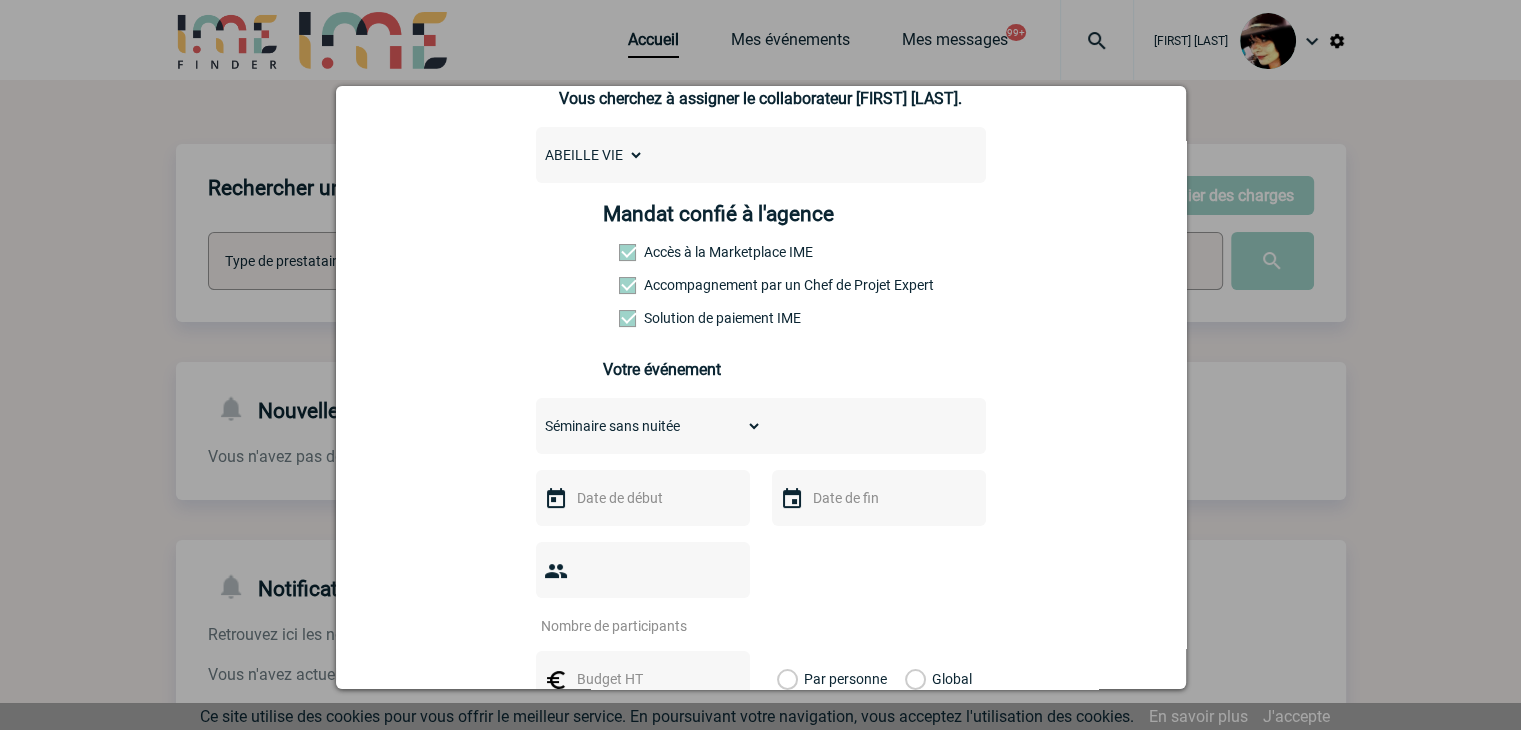 click on "Choisissez un type d'évènement
Séminaire avec nuitée Séminaire sans nuitée Repas de groupe Team Building & animation Prestation traiteur Divers" at bounding box center [649, 426] 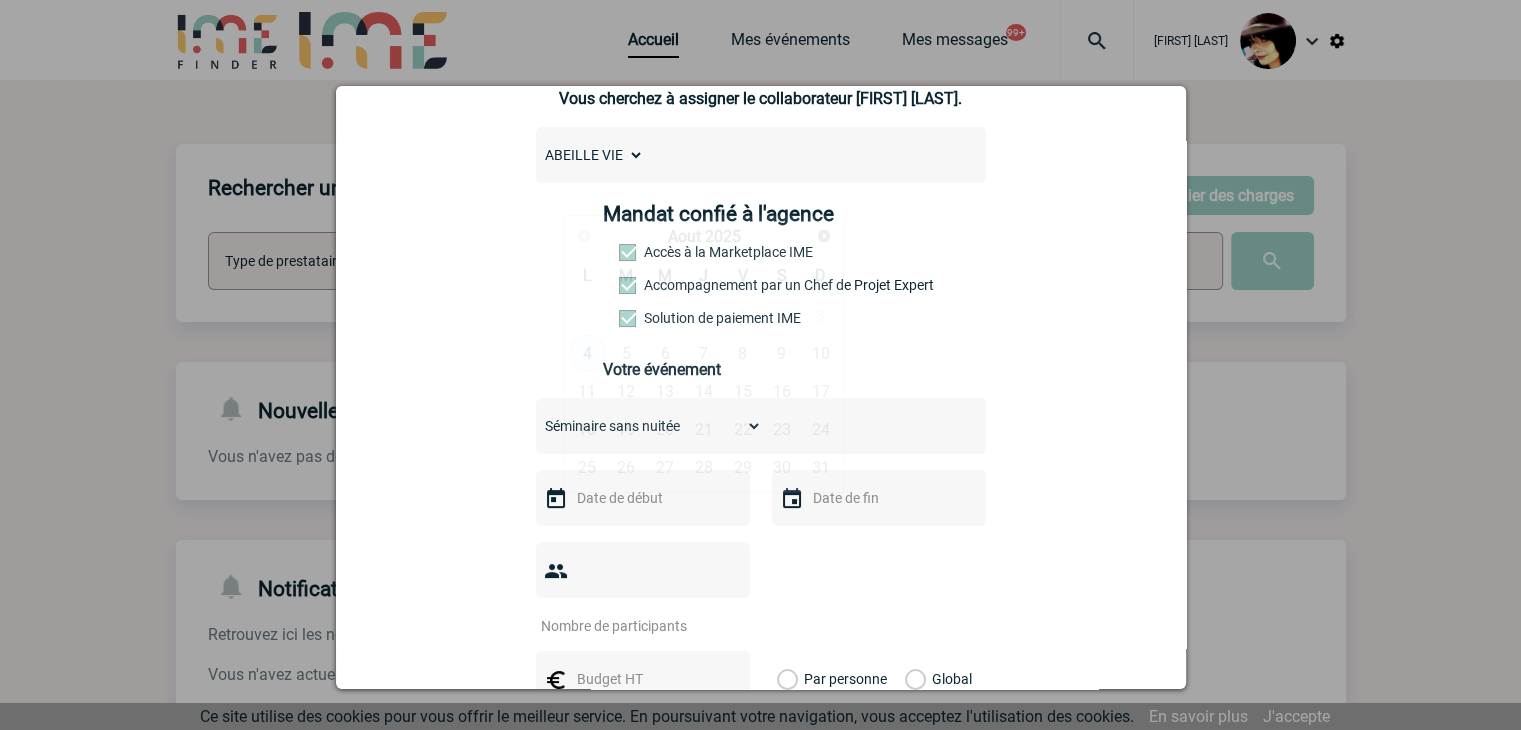 click at bounding box center (641, 498) 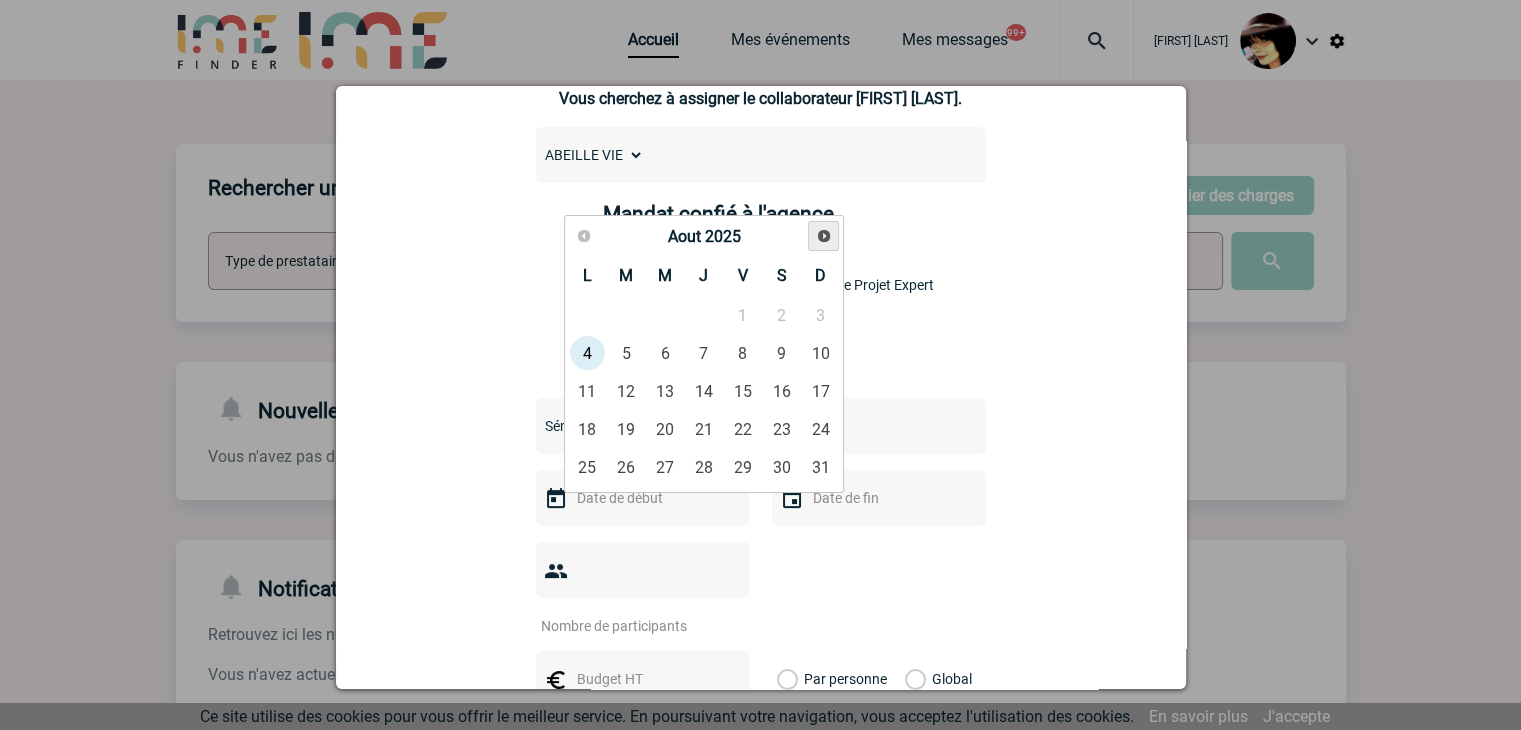 click on "Suivant" at bounding box center (824, 236) 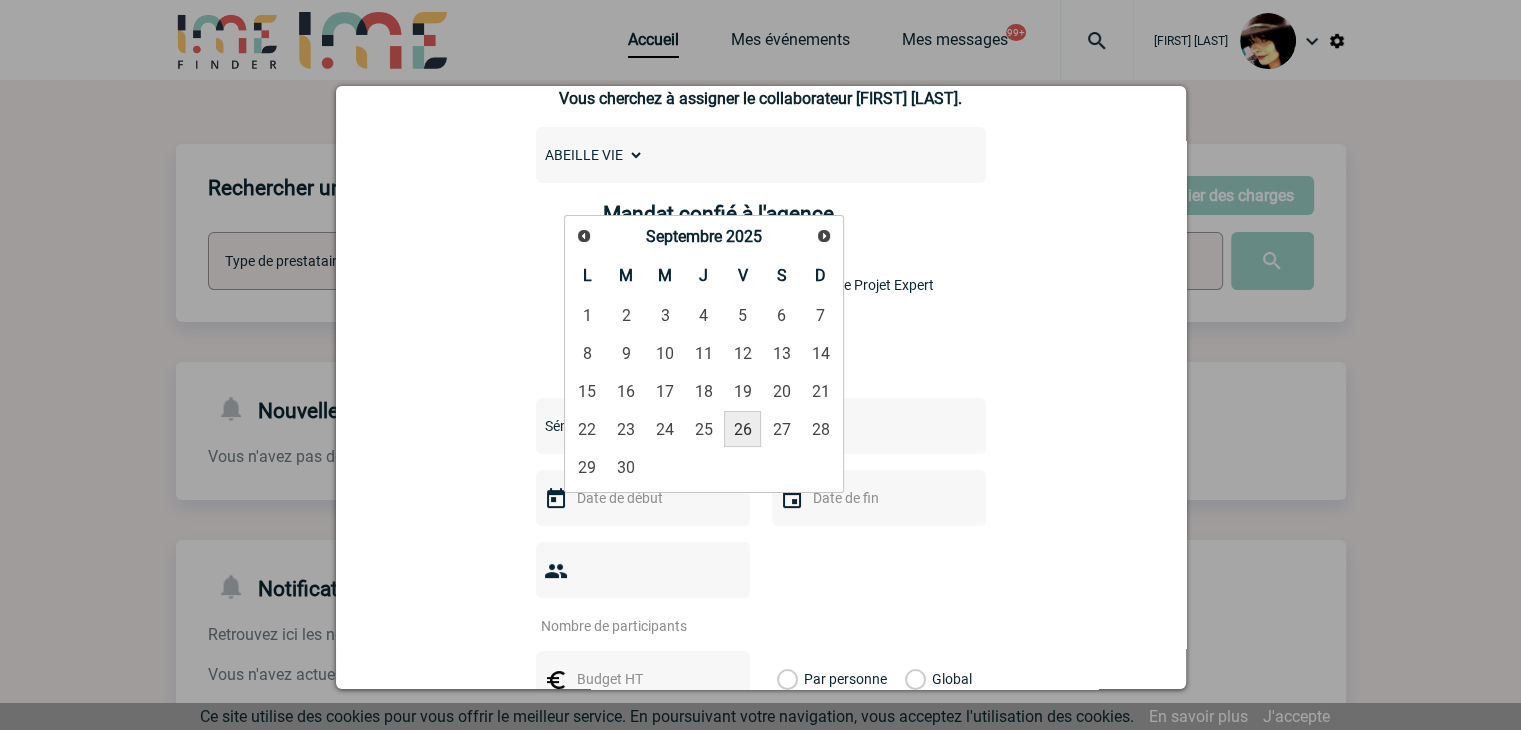 click on "26" at bounding box center [742, 429] 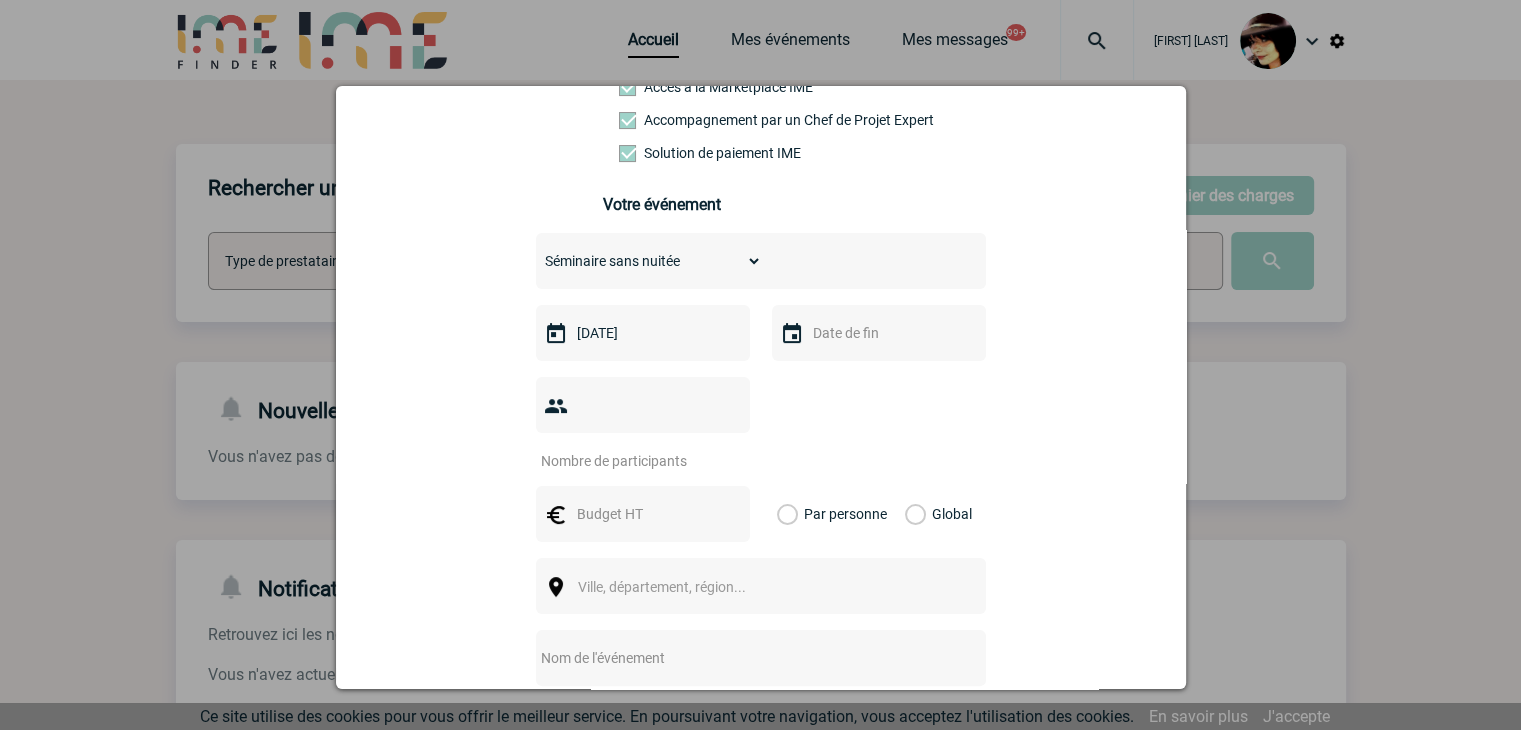scroll, scrollTop: 400, scrollLeft: 0, axis: vertical 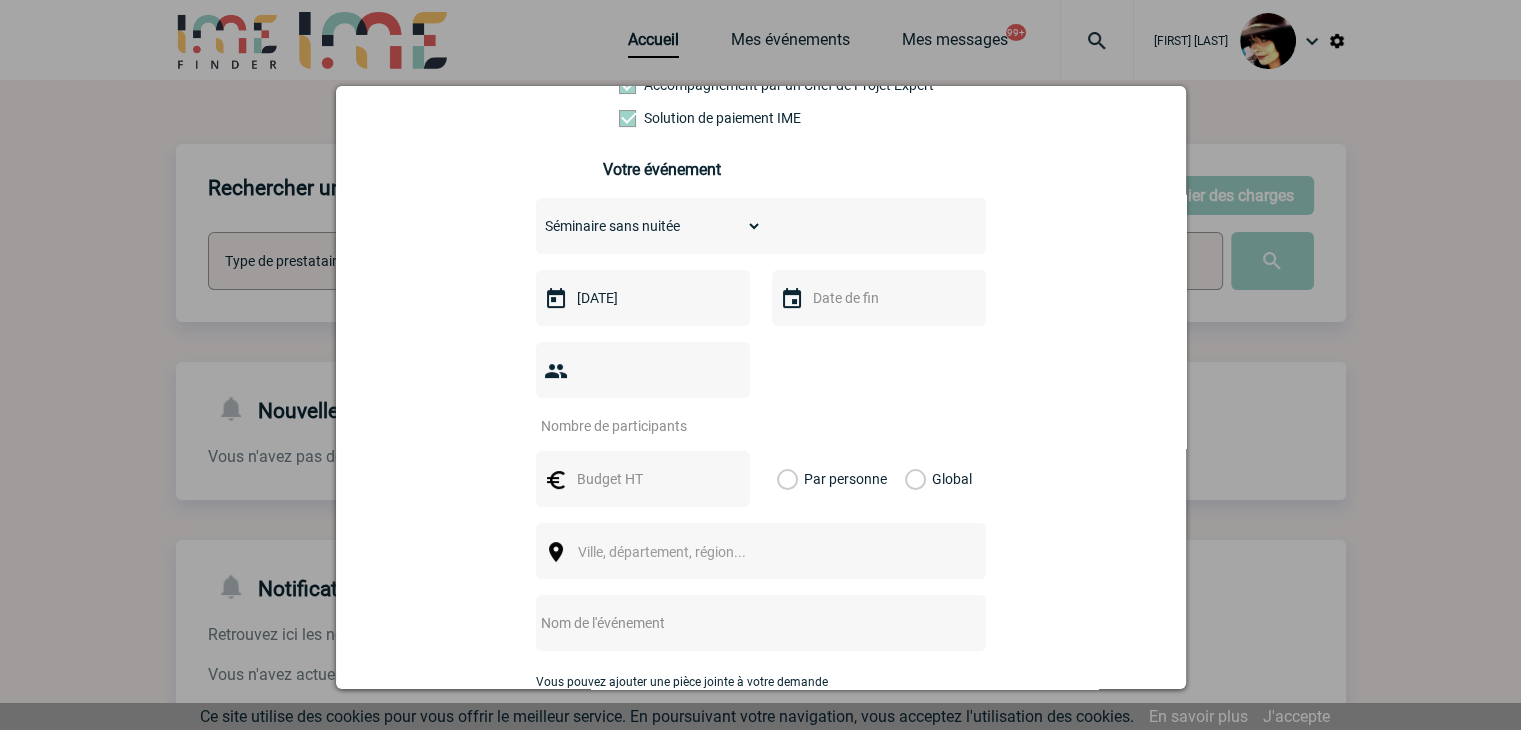 click at bounding box center (630, 426) 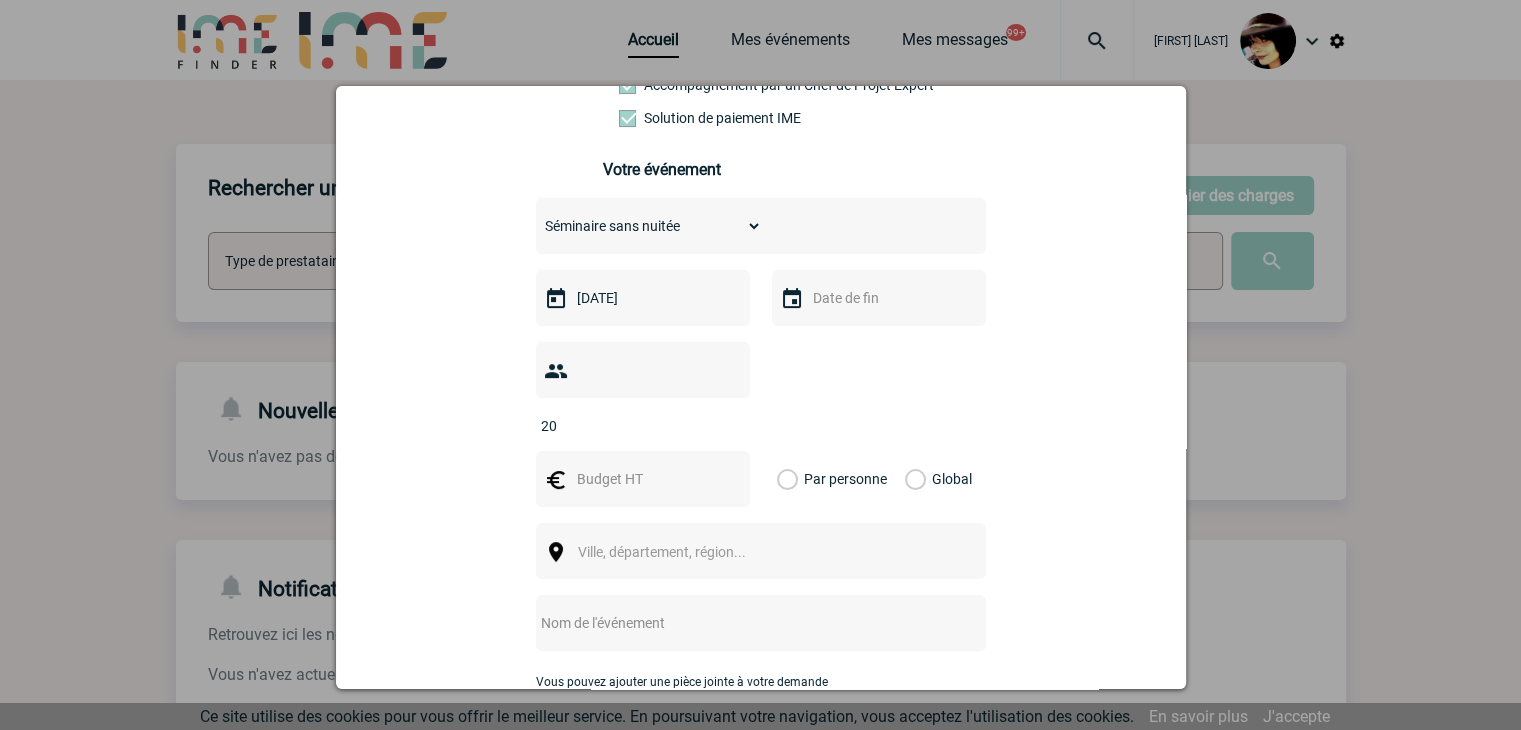 type on "20" 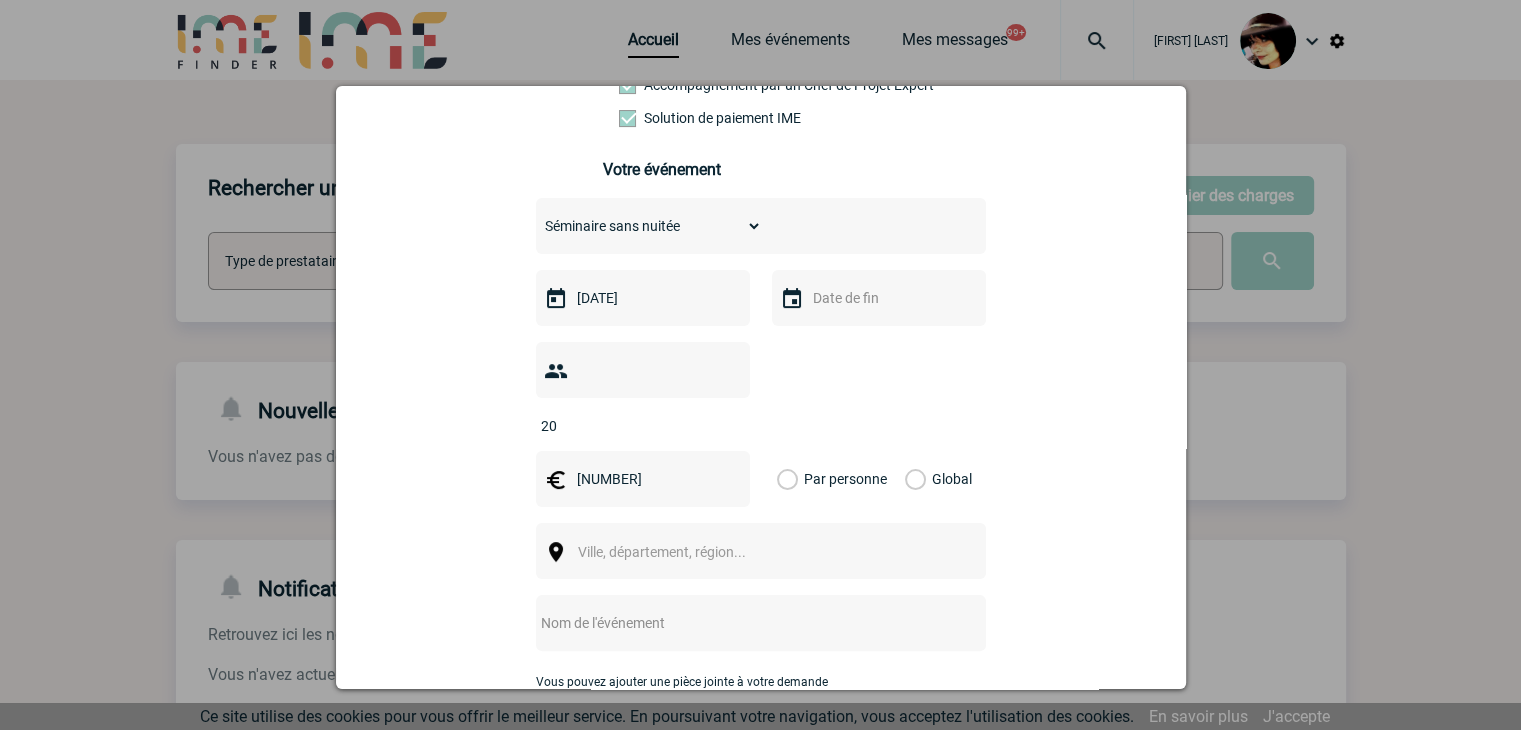 drag, startPoint x: 613, startPoint y: 451, endPoint x: 578, endPoint y: 452, distance: 35.014282 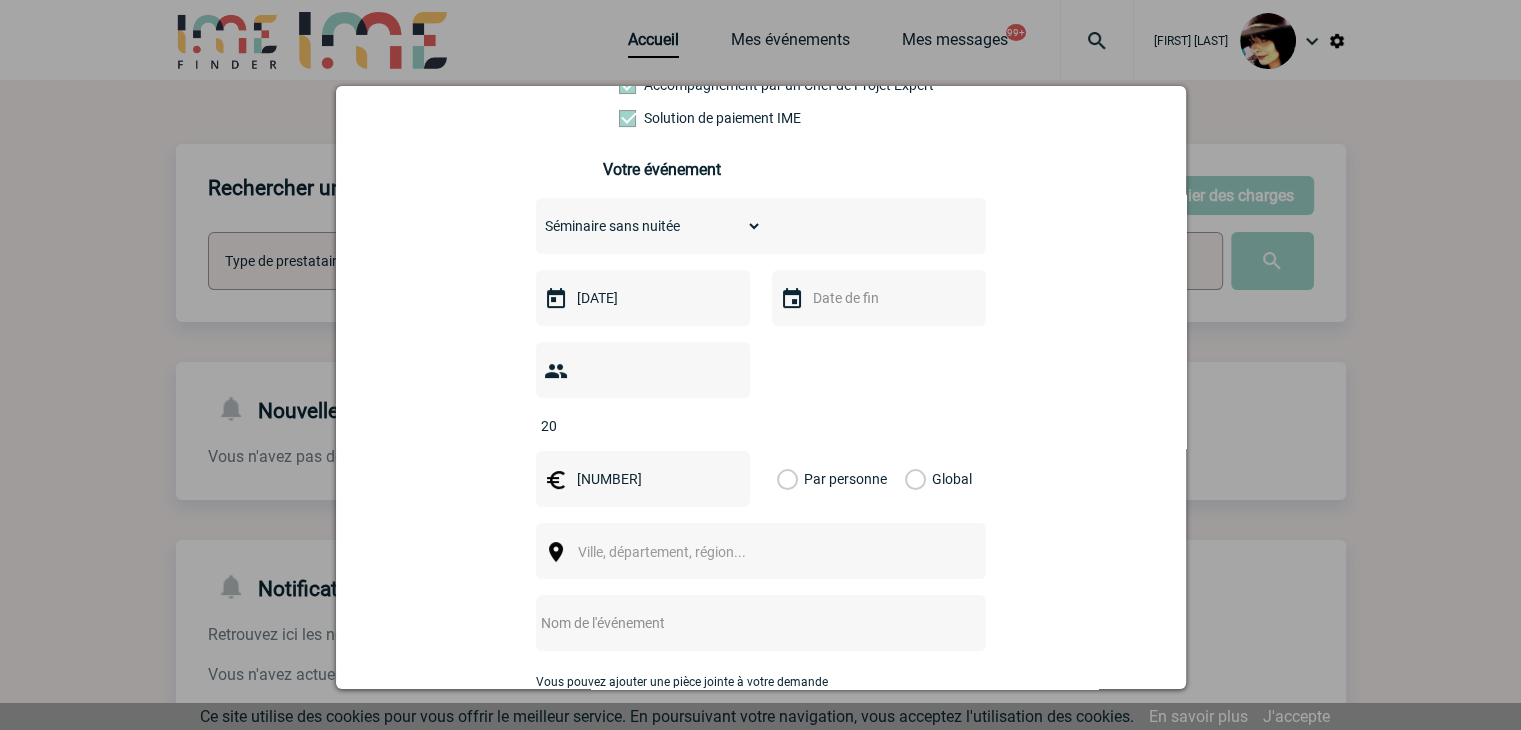 click on "1800" at bounding box center (641, 479) 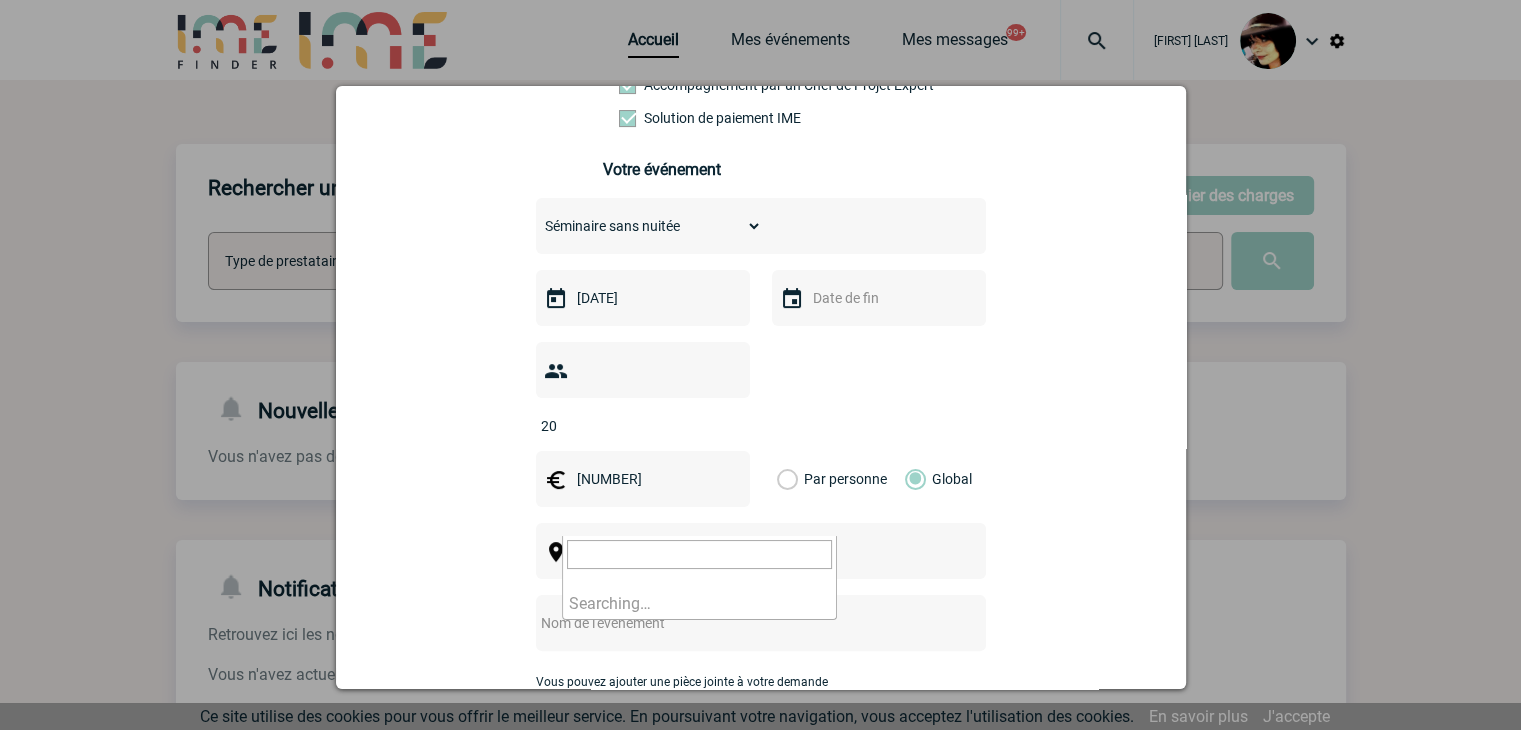 click on "Ville, département, région..." at bounding box center [662, 552] 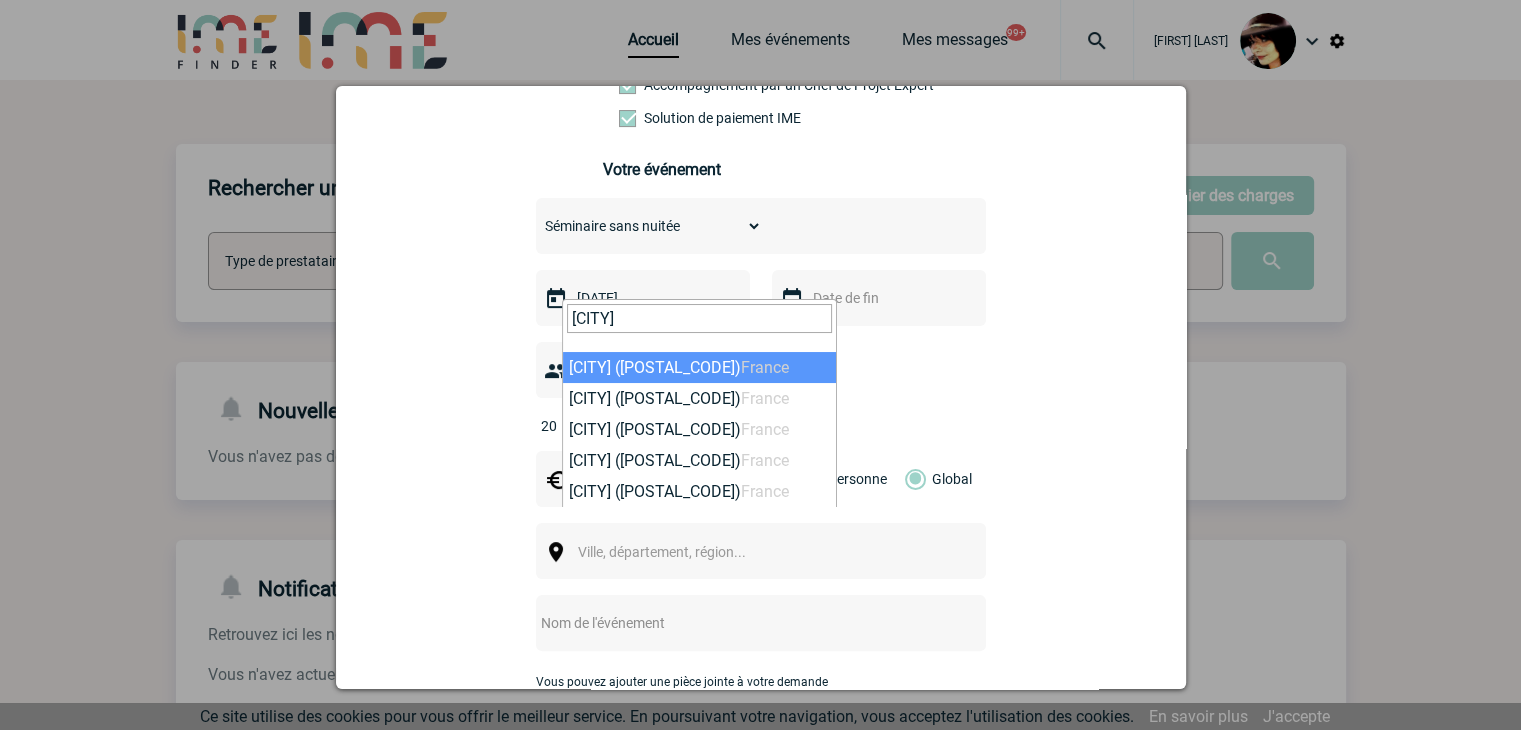 type on "dijon" 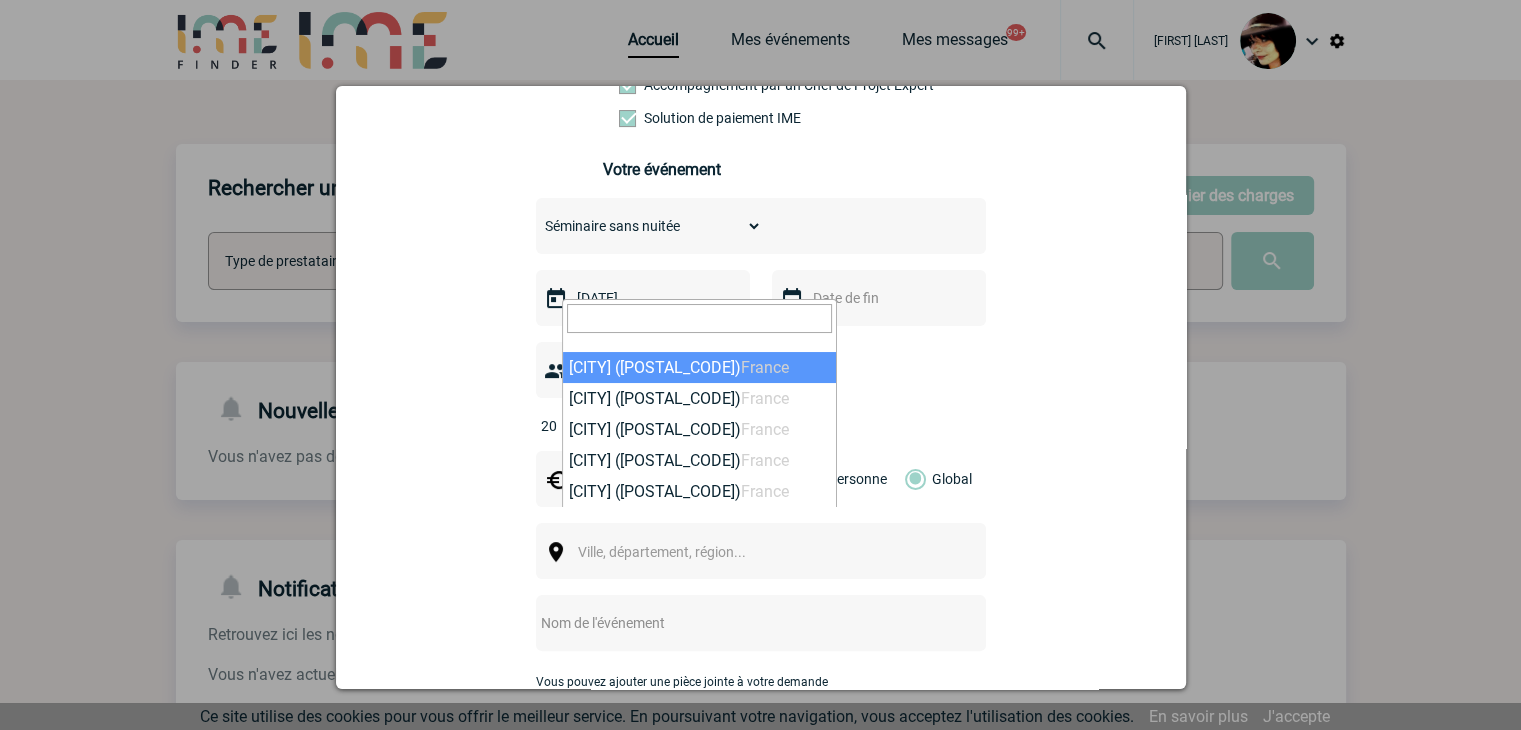 select on "7877" 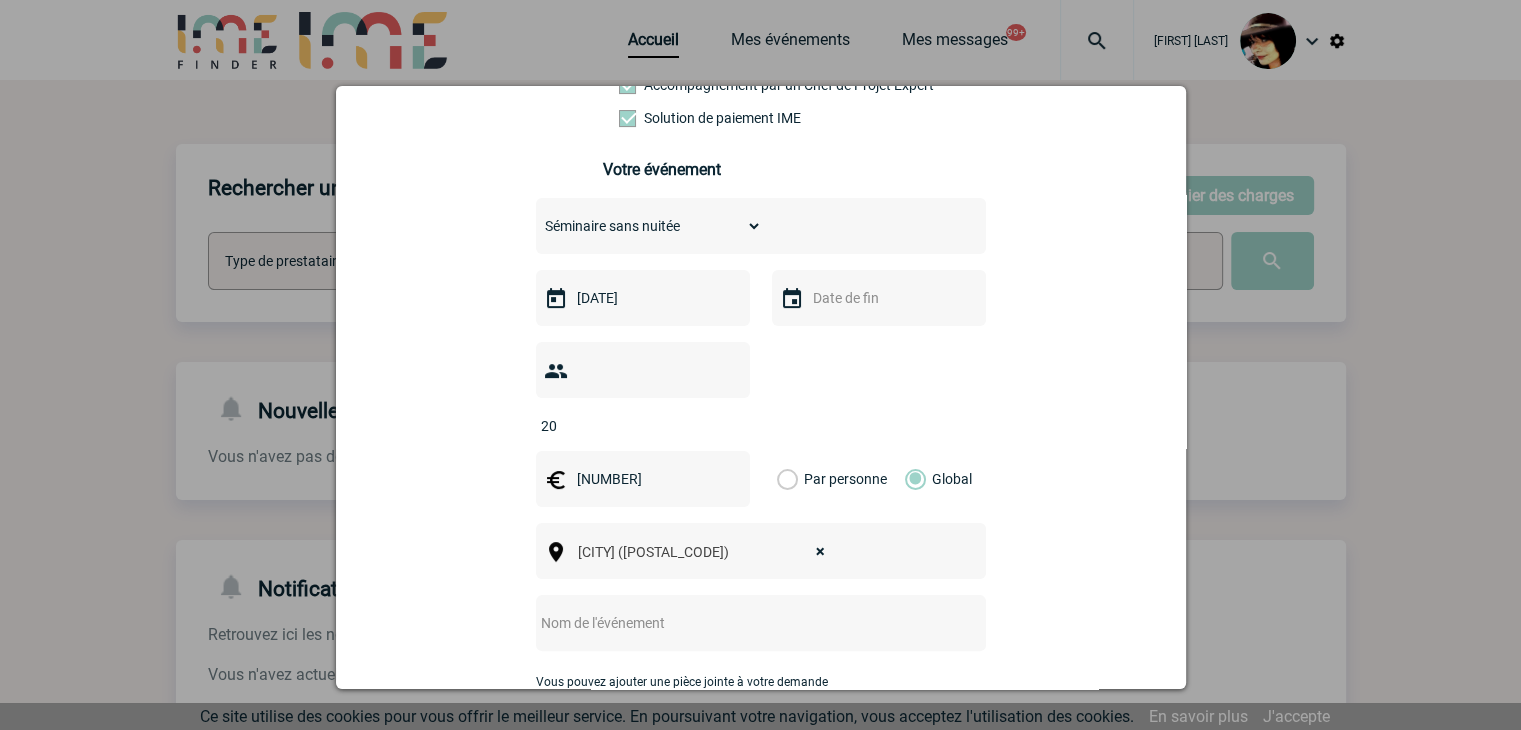 click at bounding box center [734, 623] 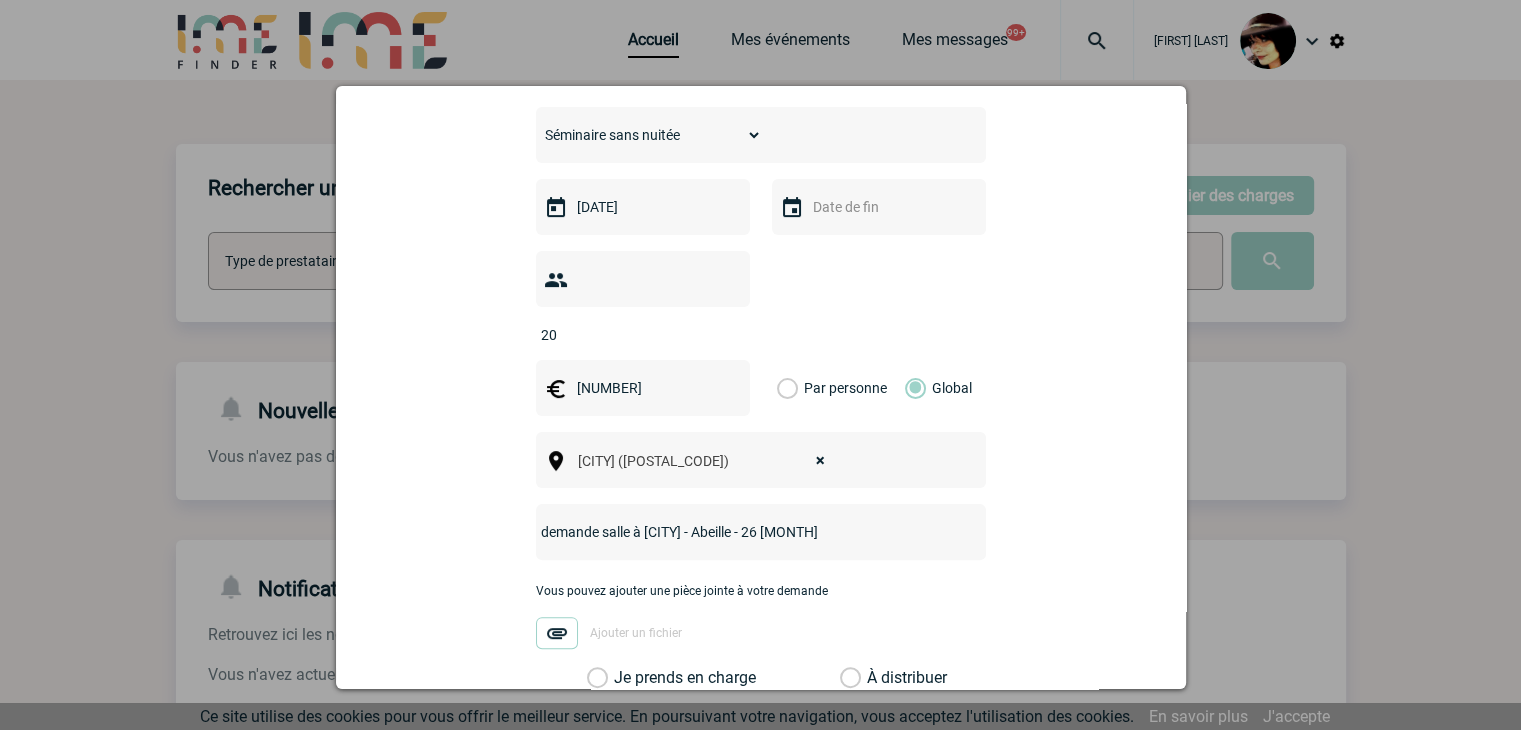 scroll, scrollTop: 700, scrollLeft: 0, axis: vertical 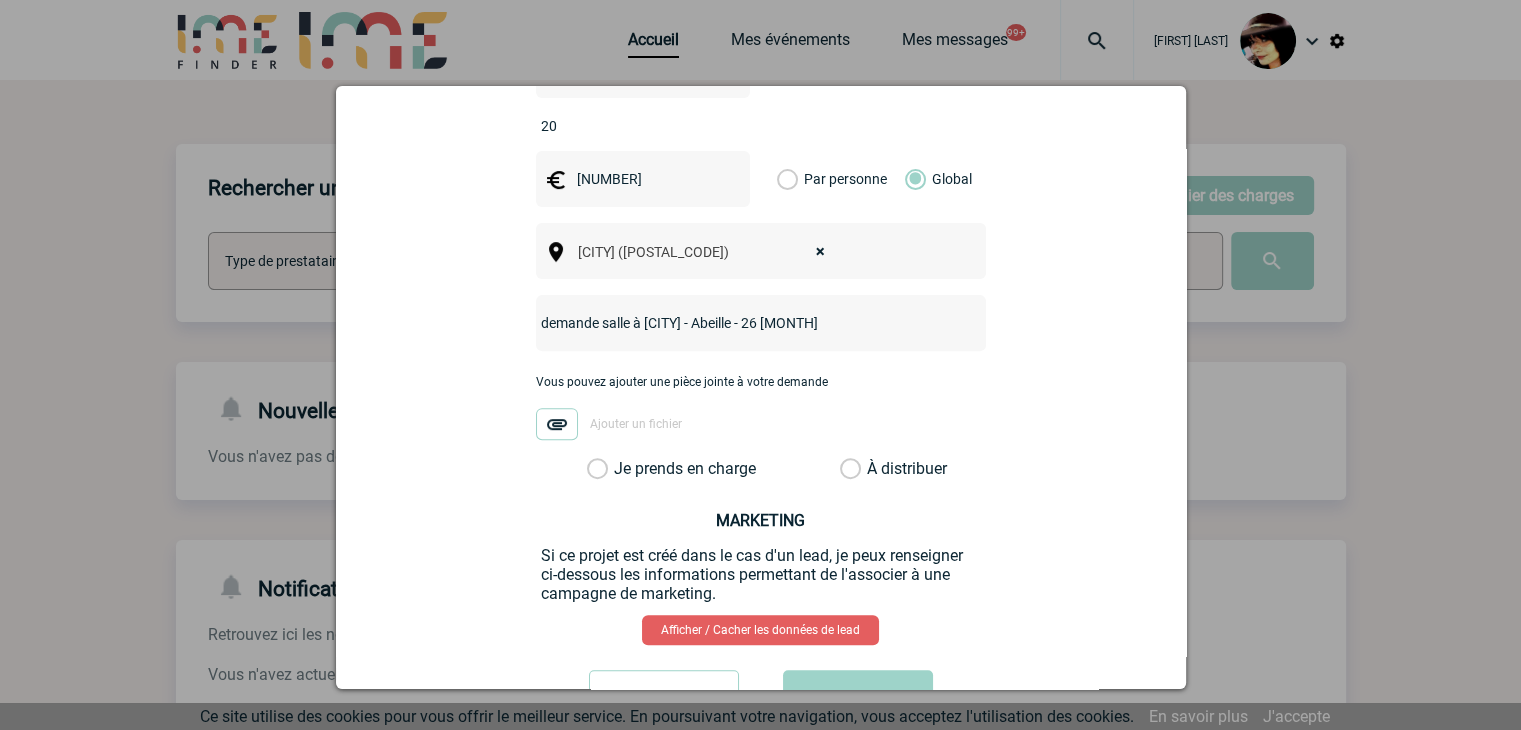 type on "demande salle à Dijon - Abeille - 26 Septembre" 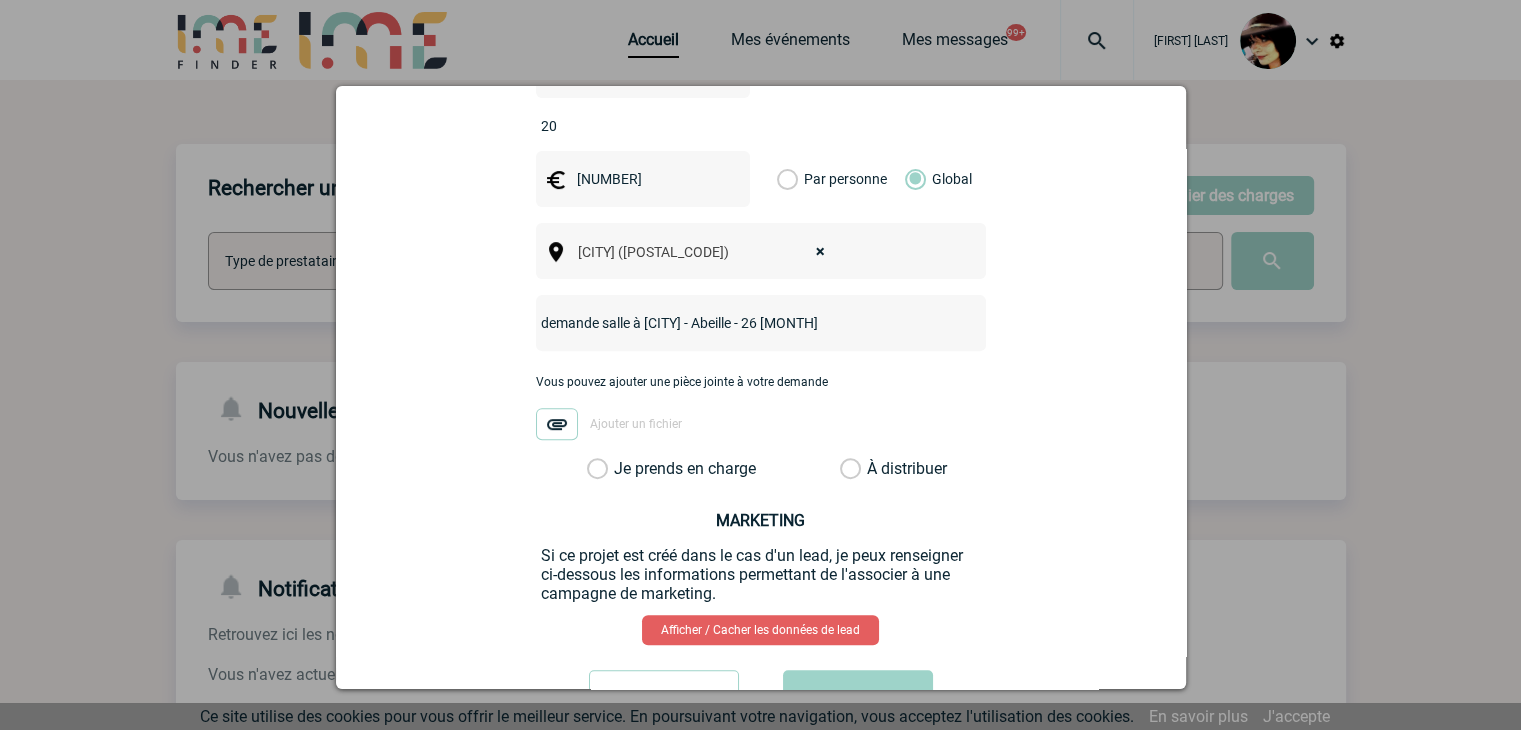 click on "À distribuer" at bounding box center [850, 469] 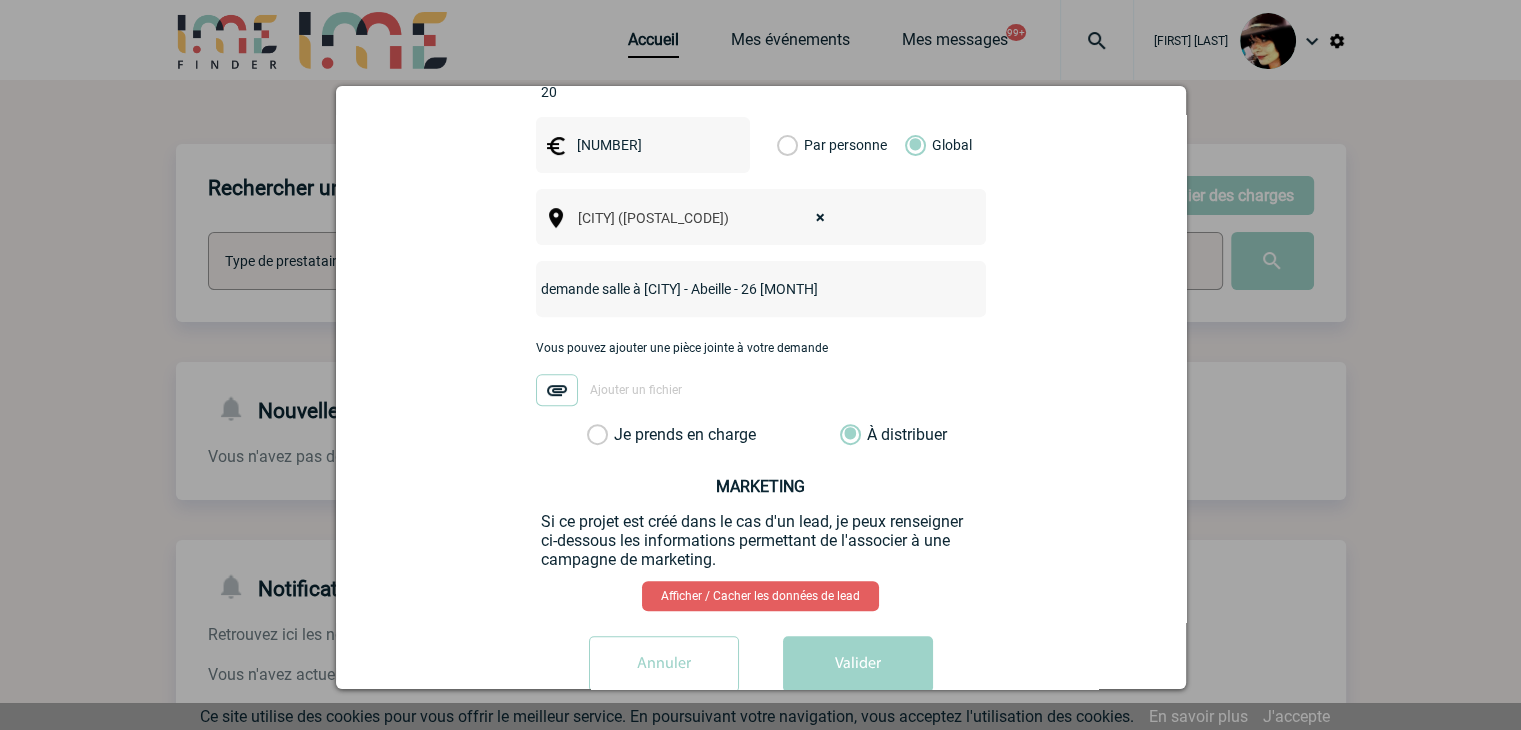 scroll, scrollTop: 752, scrollLeft: 0, axis: vertical 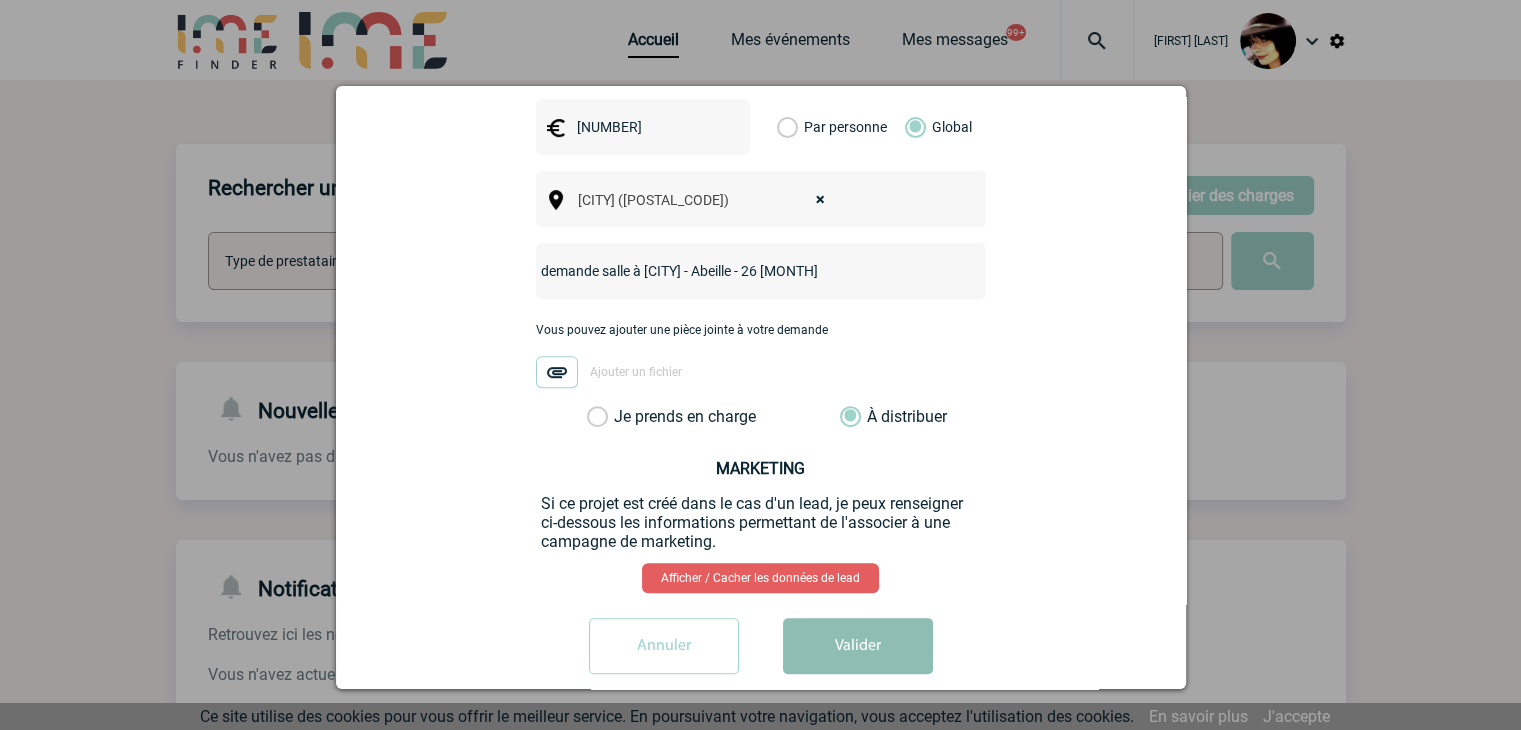 click on "Valider" at bounding box center (858, 646) 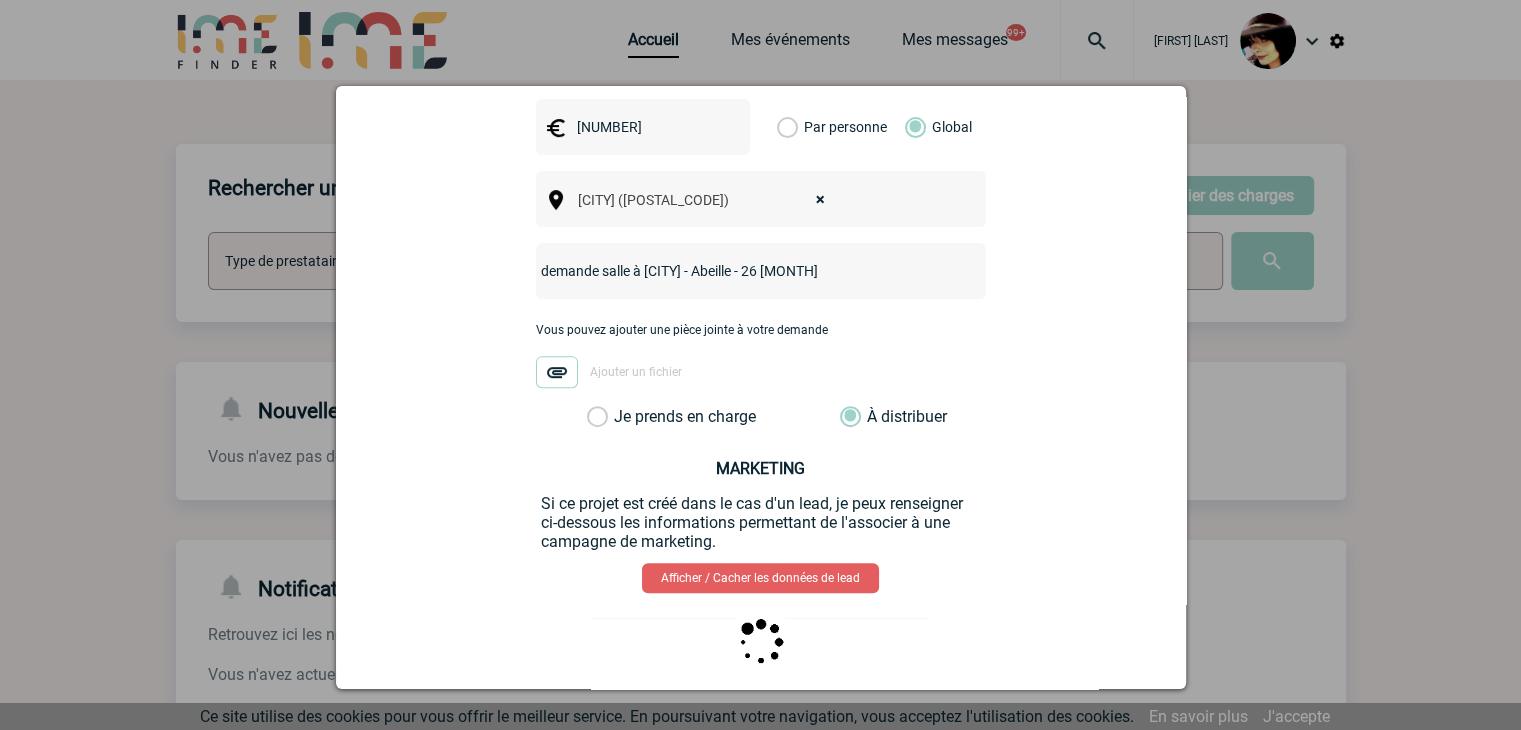 scroll, scrollTop: 0, scrollLeft: 0, axis: both 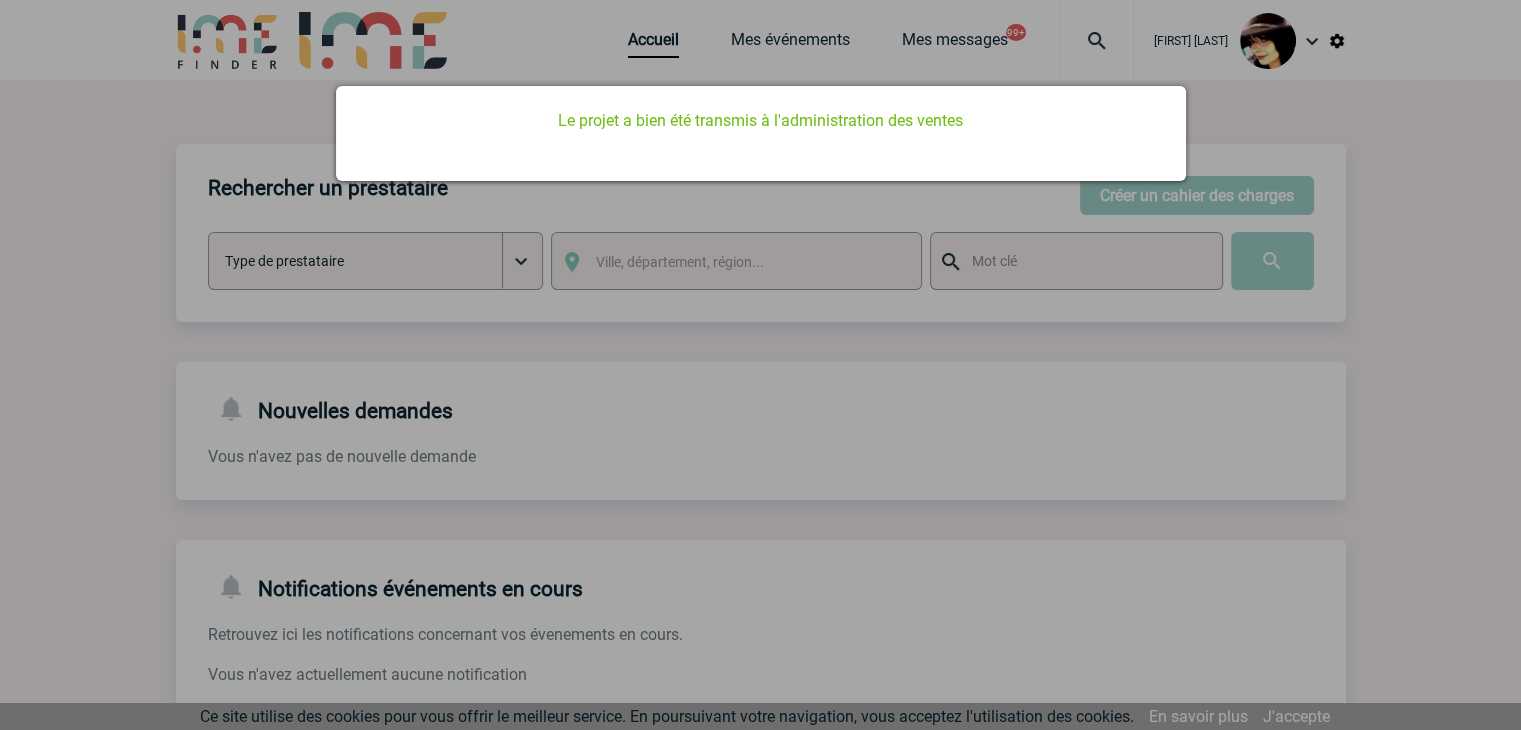 drag, startPoint x: 717, startPoint y: 442, endPoint x: 713, endPoint y: 205, distance: 237.03375 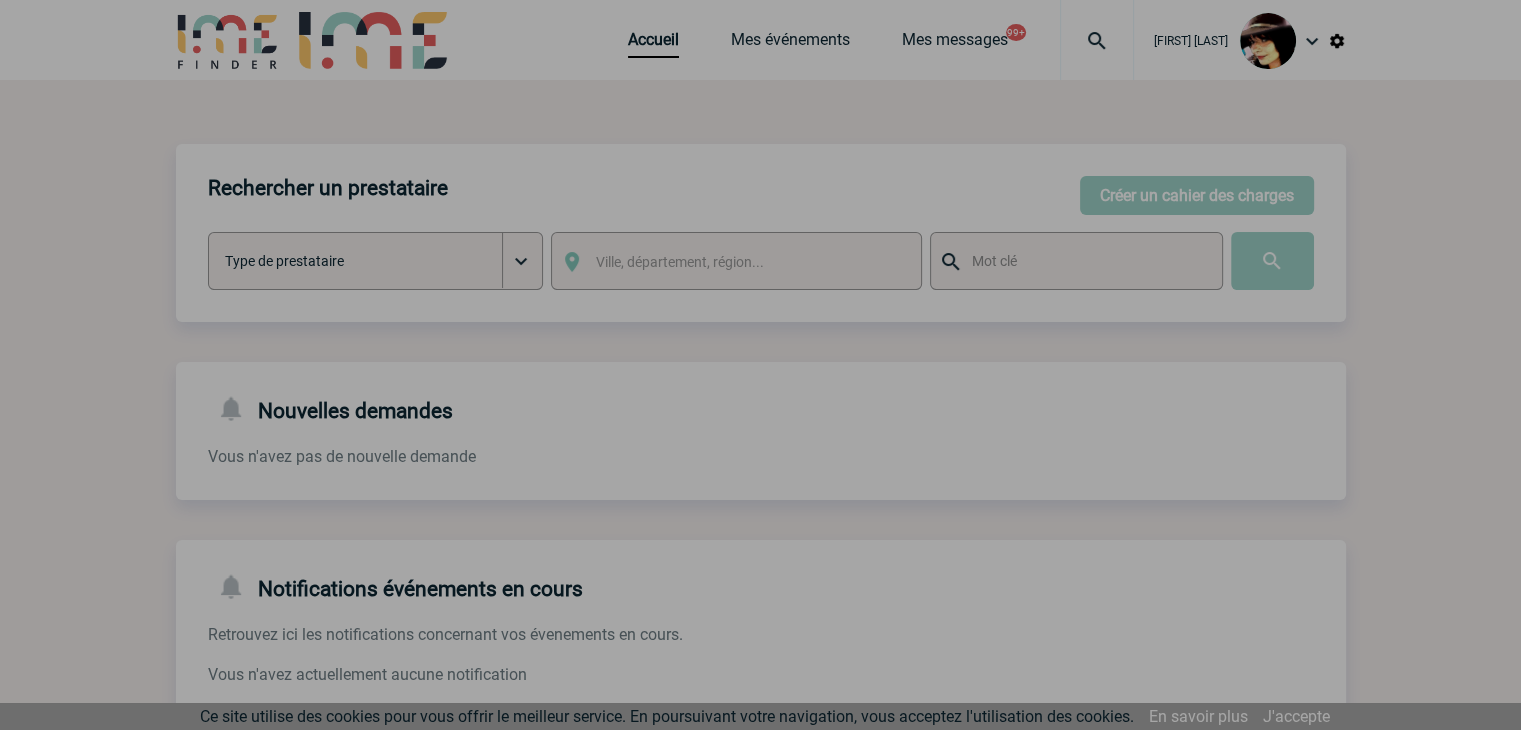 click at bounding box center (760, 365) 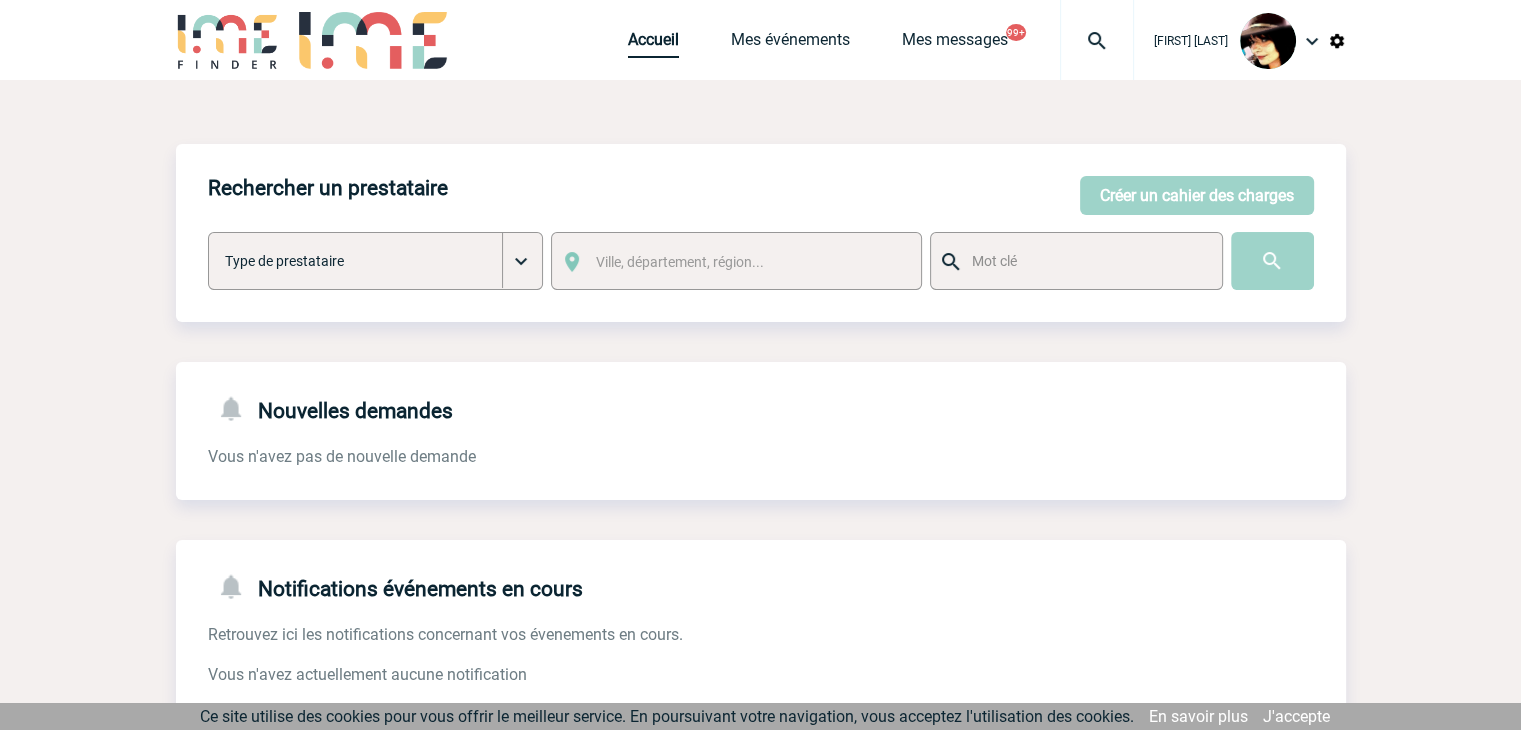 click on "Accueil" at bounding box center [653, 44] 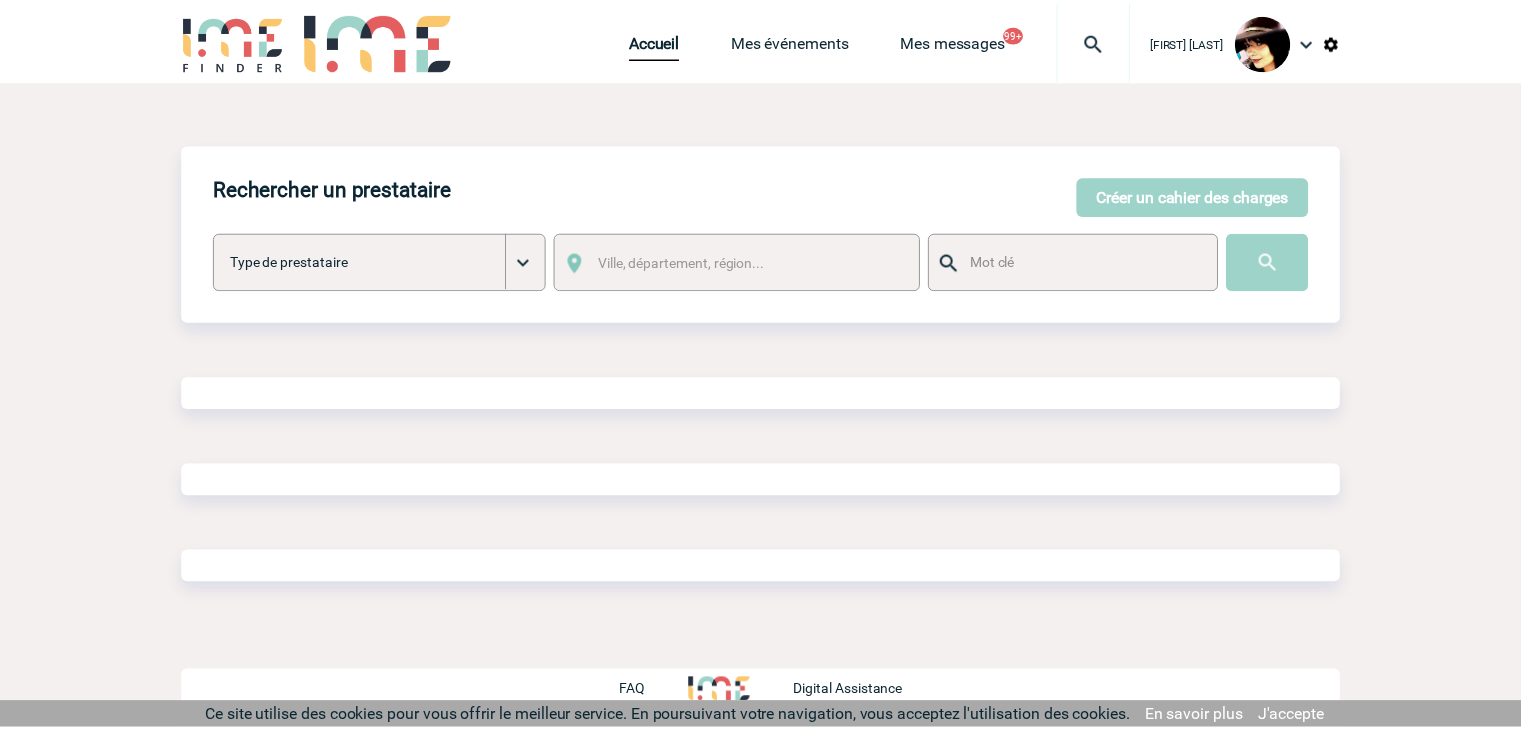 scroll, scrollTop: 0, scrollLeft: 0, axis: both 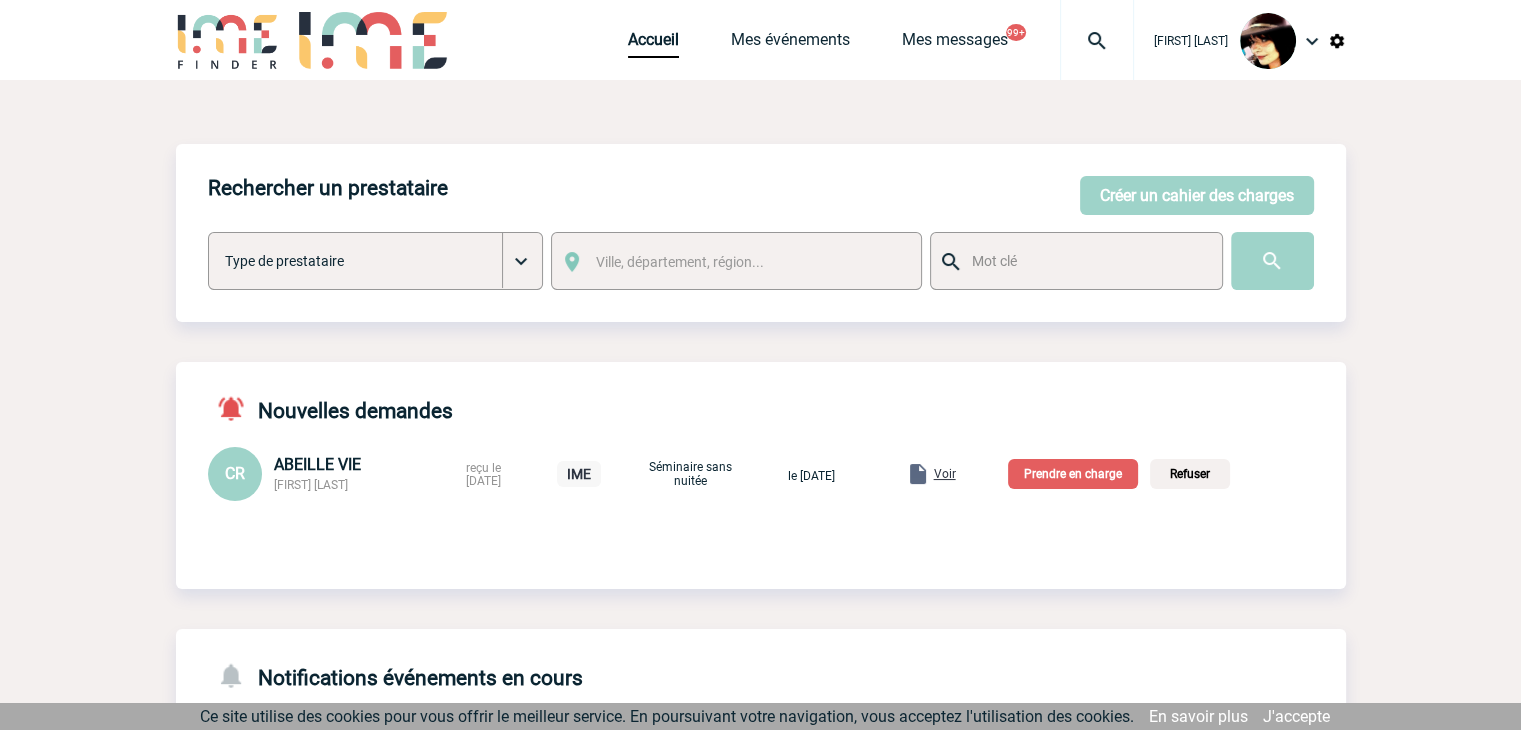 click on "Voir" at bounding box center [945, 474] 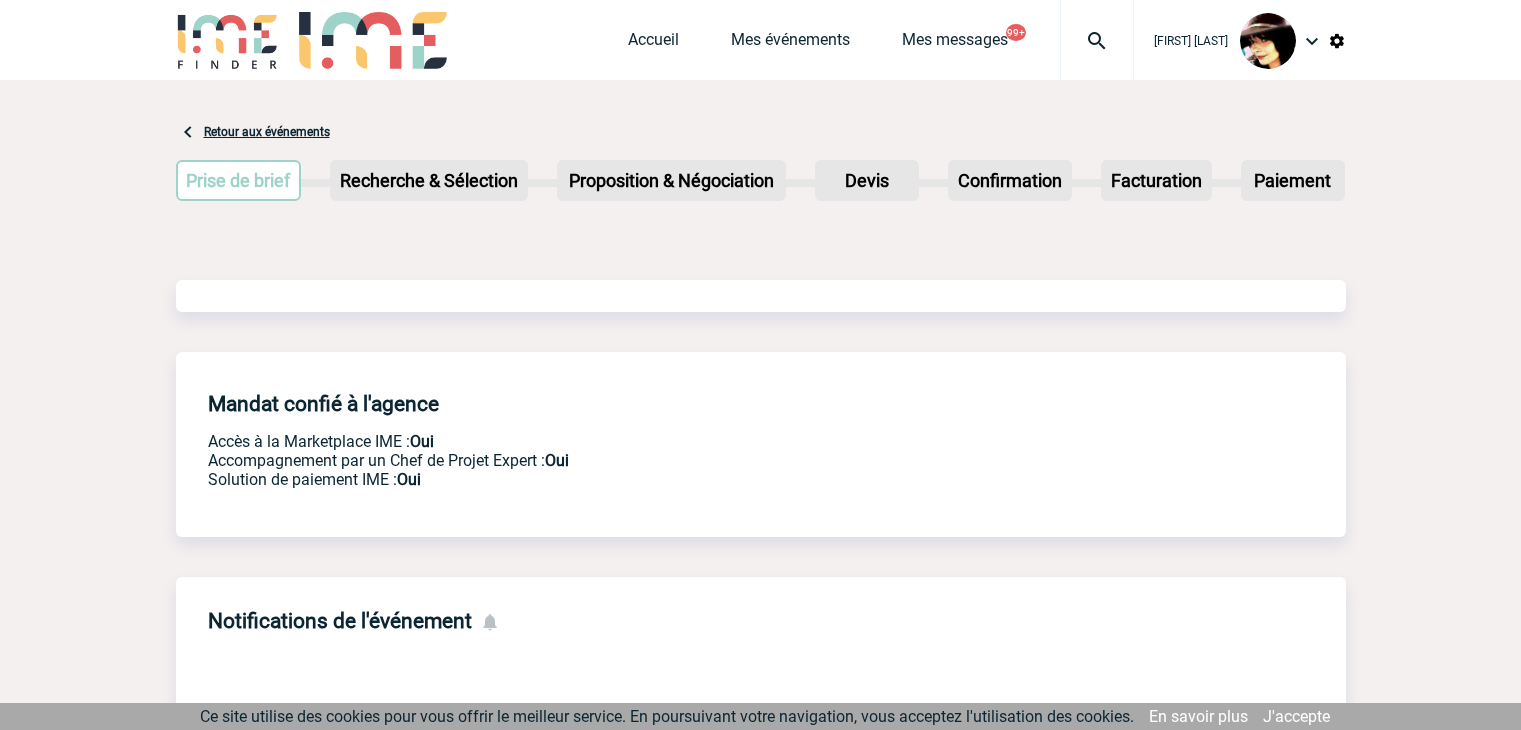 scroll, scrollTop: 0, scrollLeft: 0, axis: both 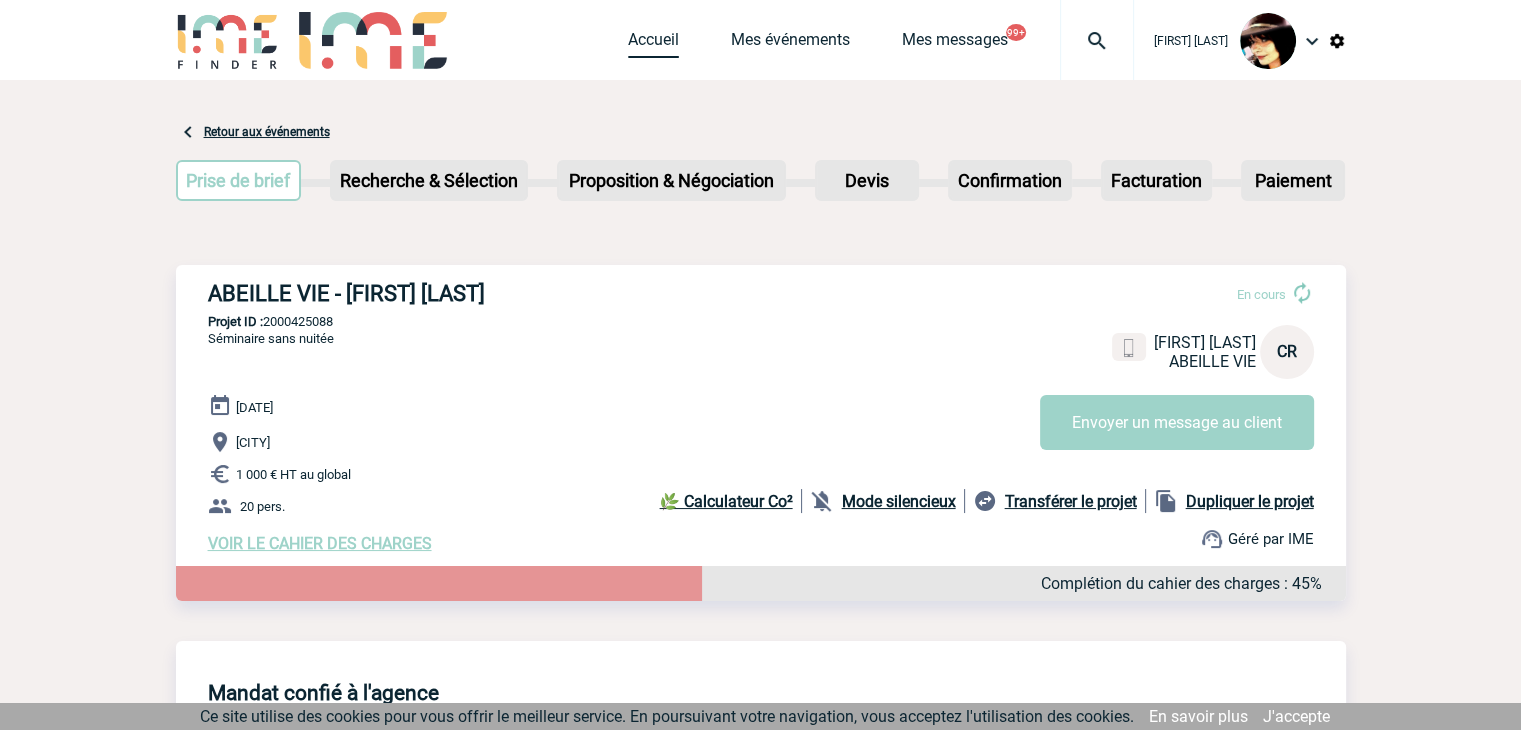 click on "Accueil" at bounding box center [653, 44] 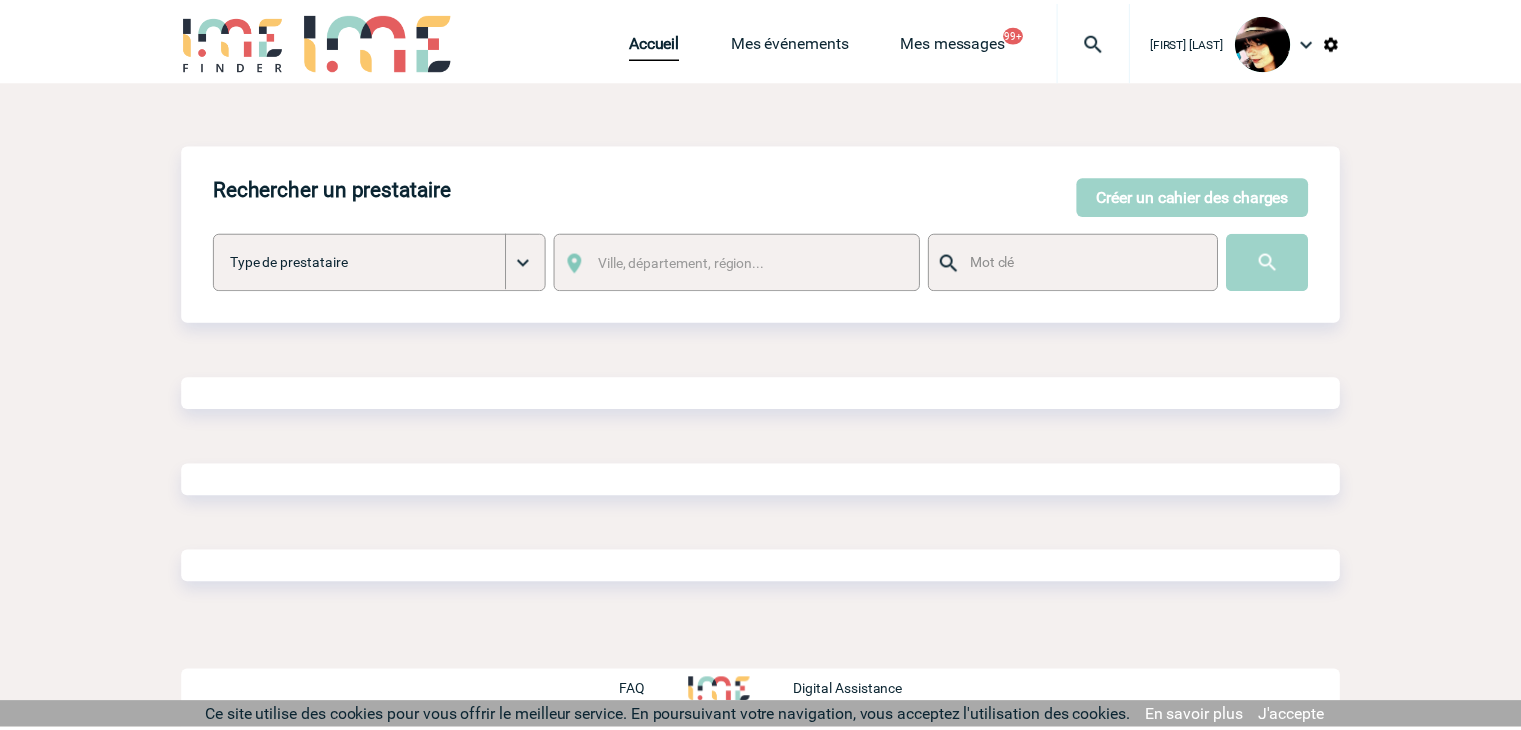 scroll, scrollTop: 0, scrollLeft: 0, axis: both 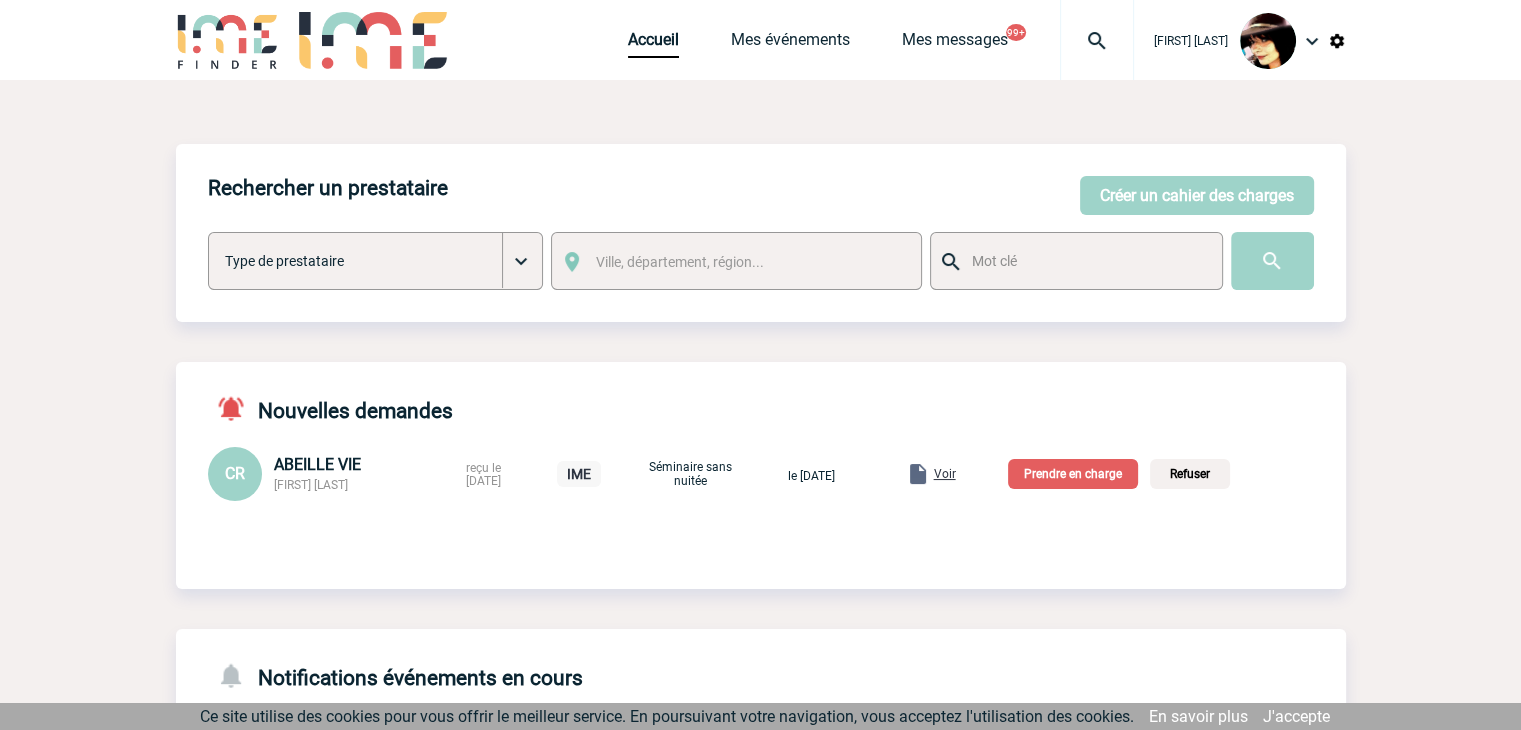 click on "Prendre en charge" at bounding box center (1073, 474) 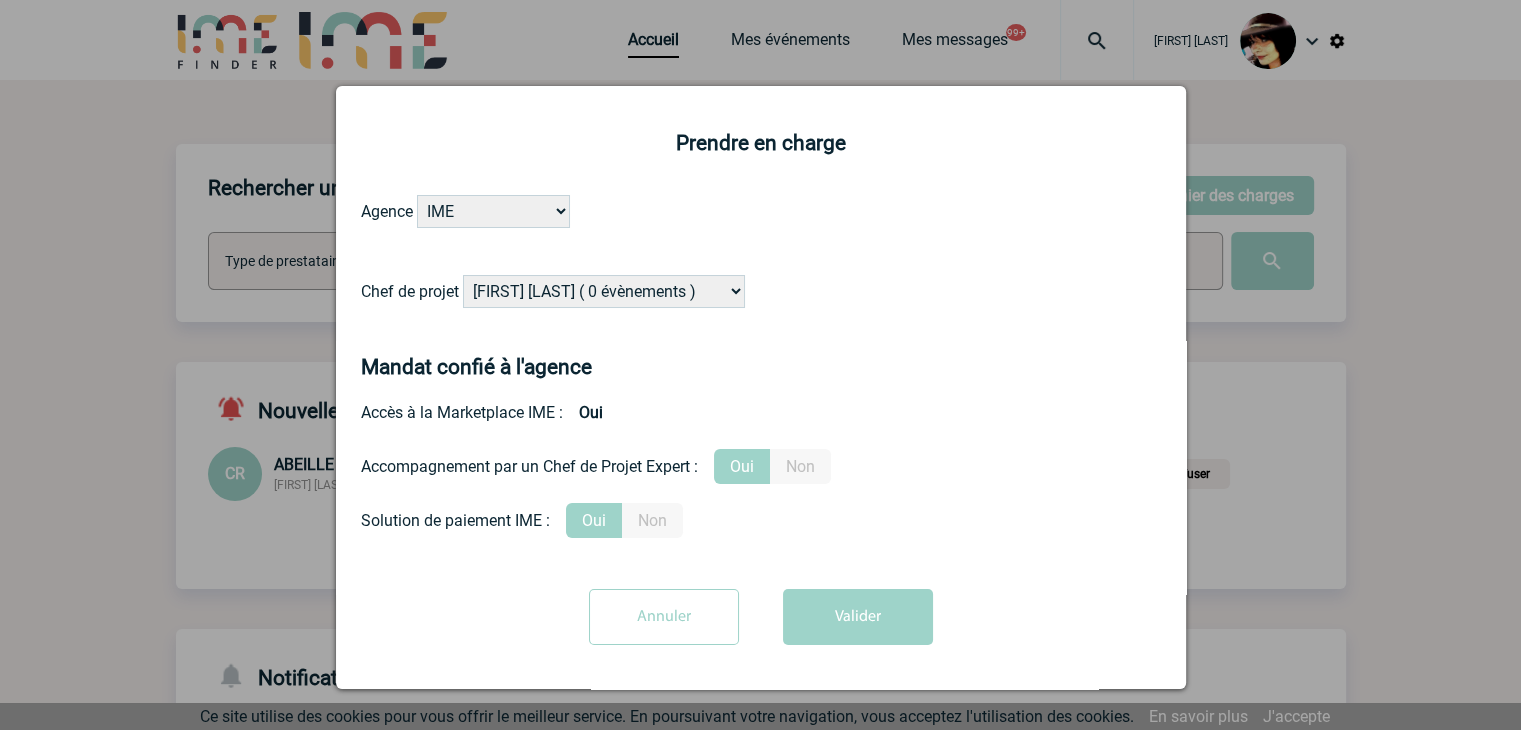 click on "Alizée VERLAGUET ( 0 évènements )
Anne GIRAUD ( 1196 évènements )
Anne-Françoise BONHOMME ( 169 évènements )
Anne-Sophie DELION ( 0 évènements )
Baptiste FEYEUX ( 0 évènements )
Benjamin ROLAND ( 1046 évènements )
Bérengère LEMONNIER ( 1005 évènements )
Caroline BAATZ ( 0 évènements )
Caroline CORNU ( 14 évènements )
Céline MERCIER ( 5 évènements )
Céline THIENOT ( 0 évènements )" at bounding box center [604, 291] 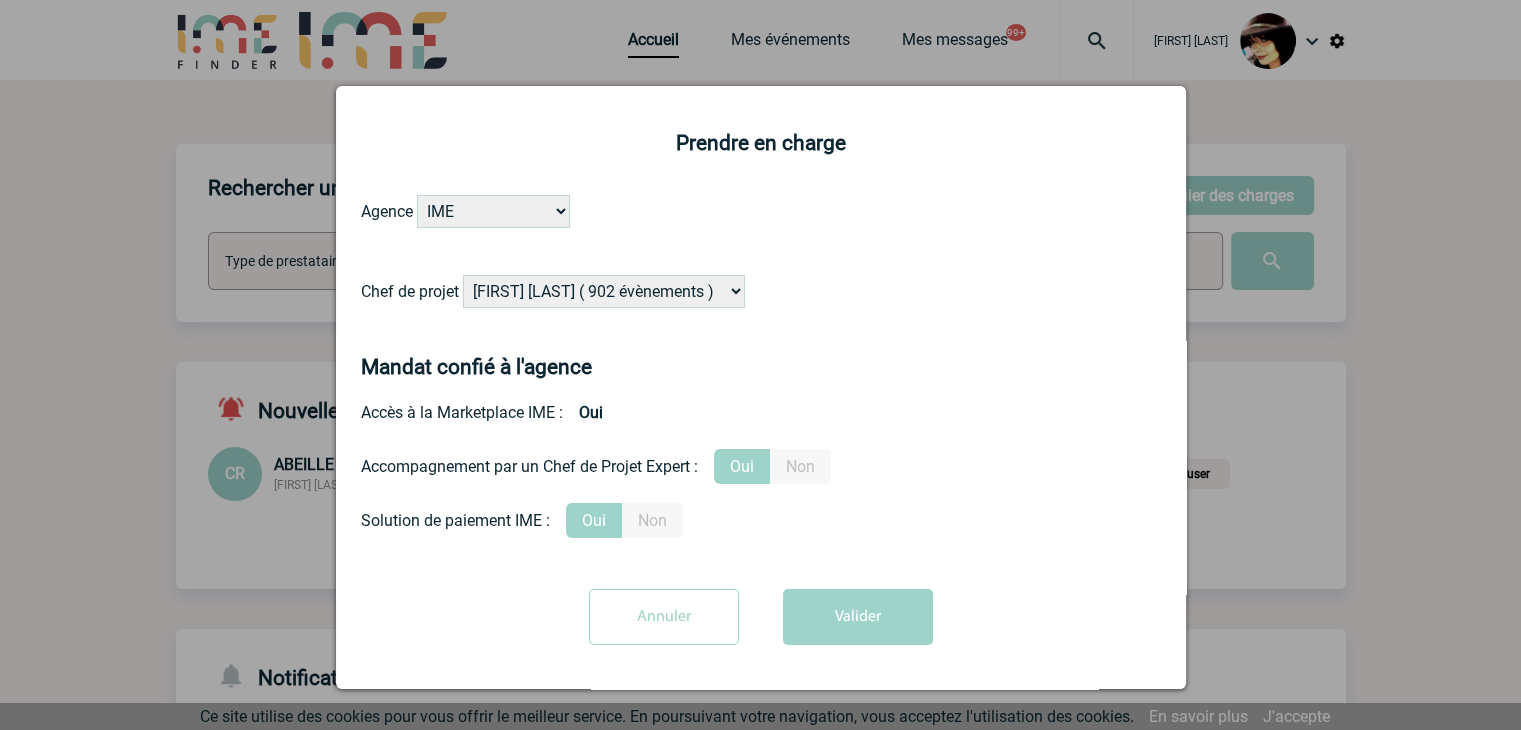 drag, startPoint x: 845, startPoint y: 616, endPoint x: 875, endPoint y: 614, distance: 30.066593 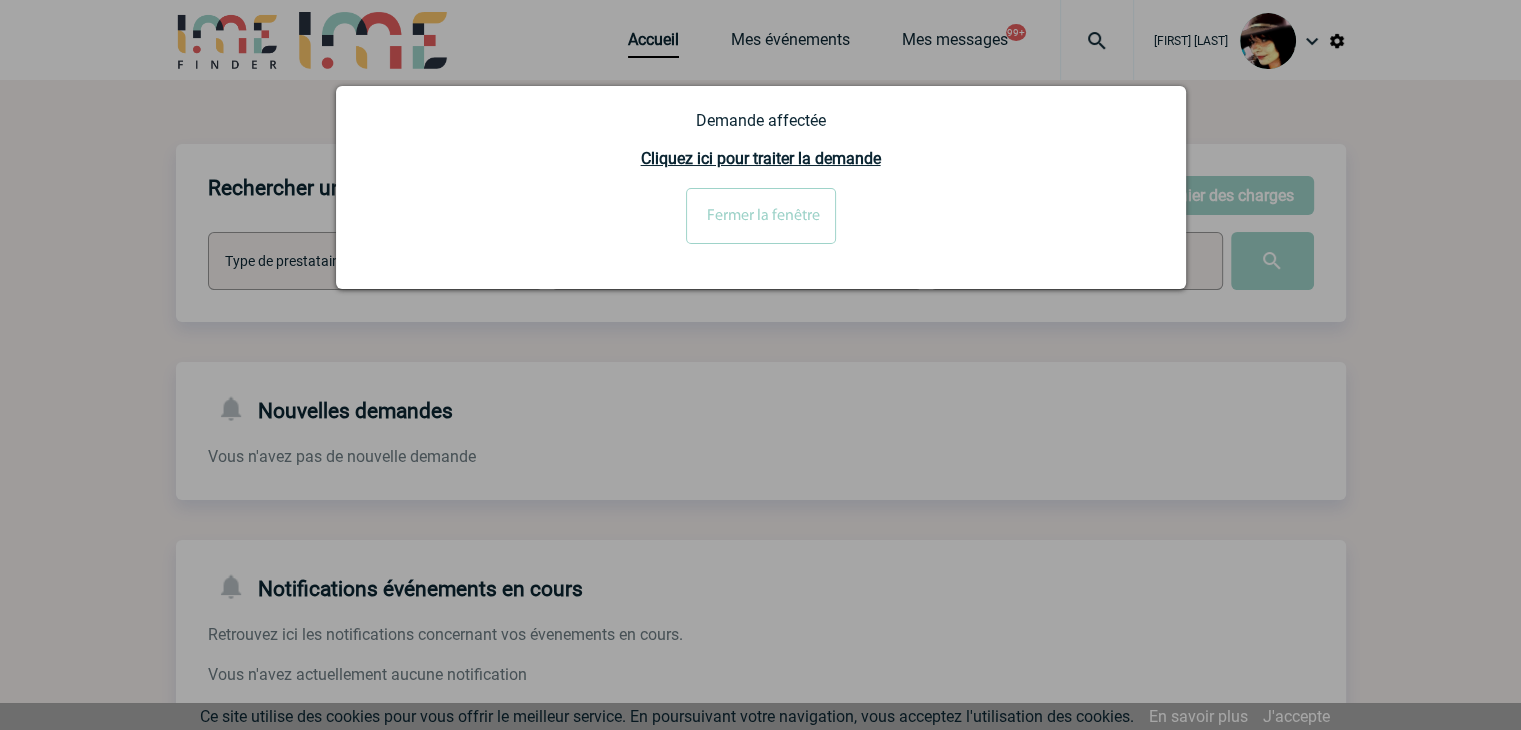 click at bounding box center [760, 365] 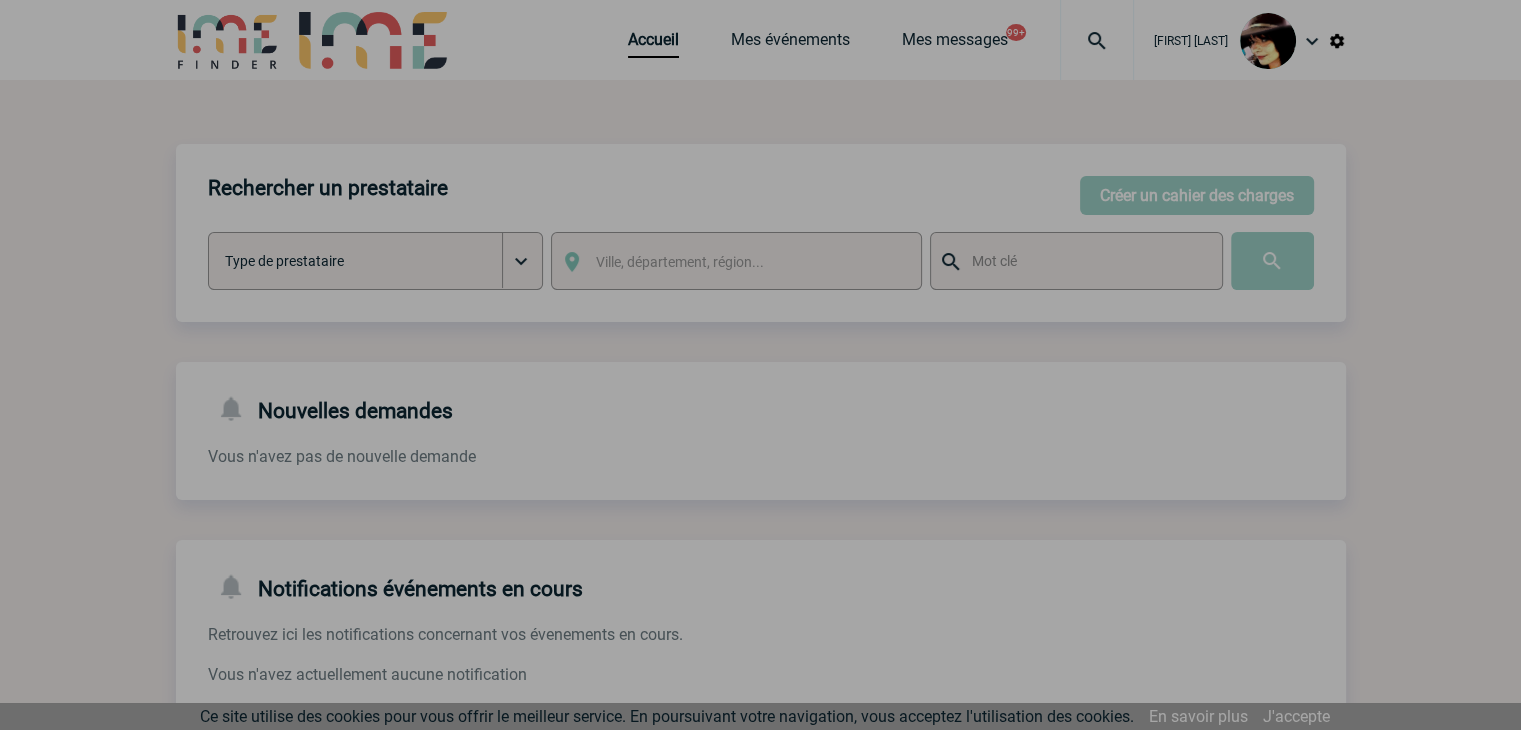 click at bounding box center [760, 365] 